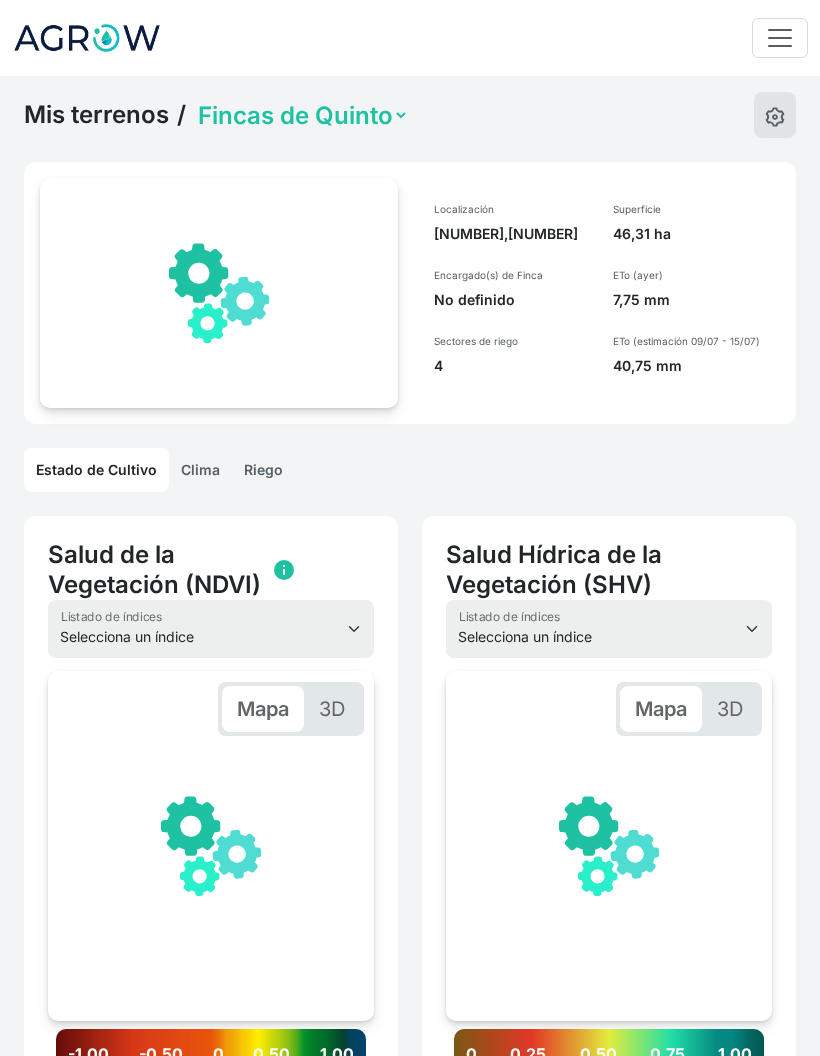 scroll, scrollTop: 66, scrollLeft: 0, axis: vertical 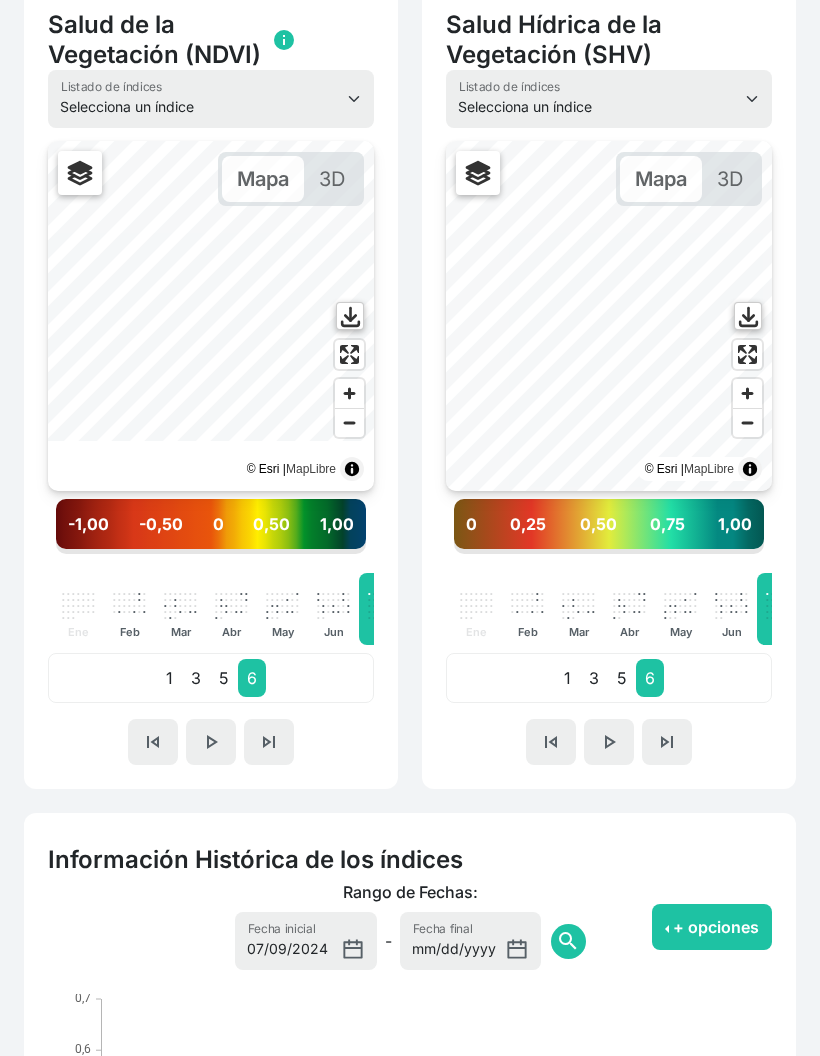click on "skip_previous" at bounding box center [153, 742] 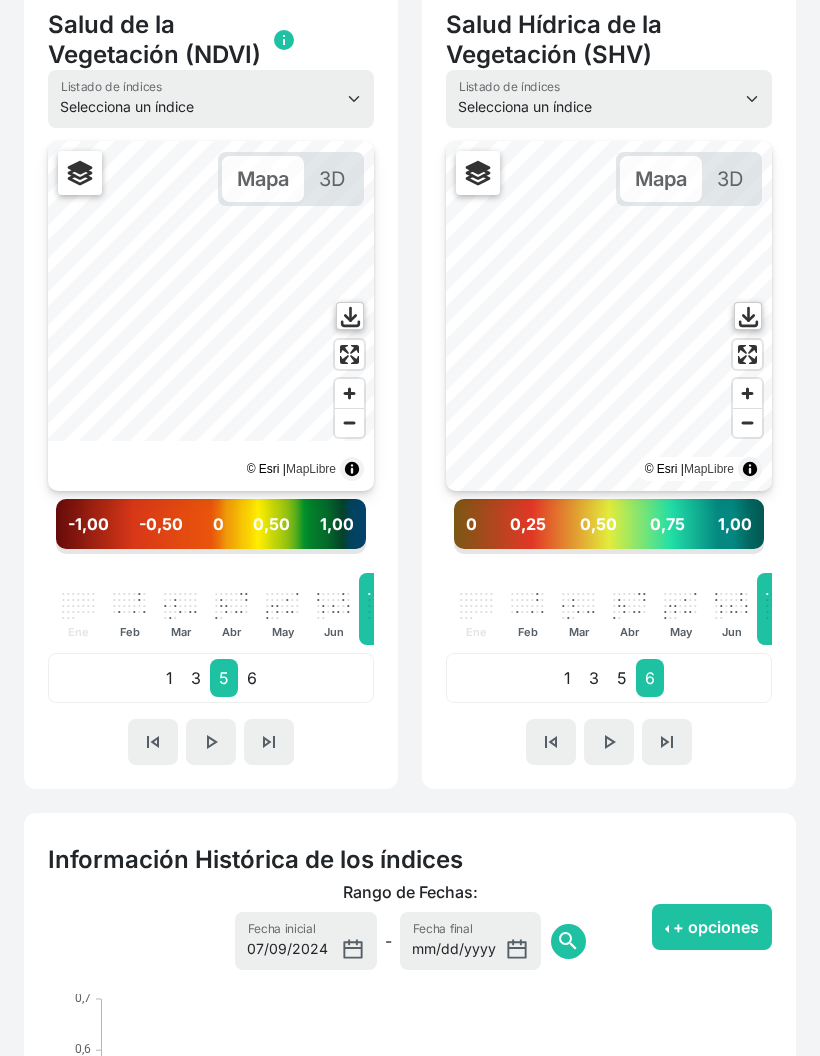 click on "skip_previous" at bounding box center [153, 742] 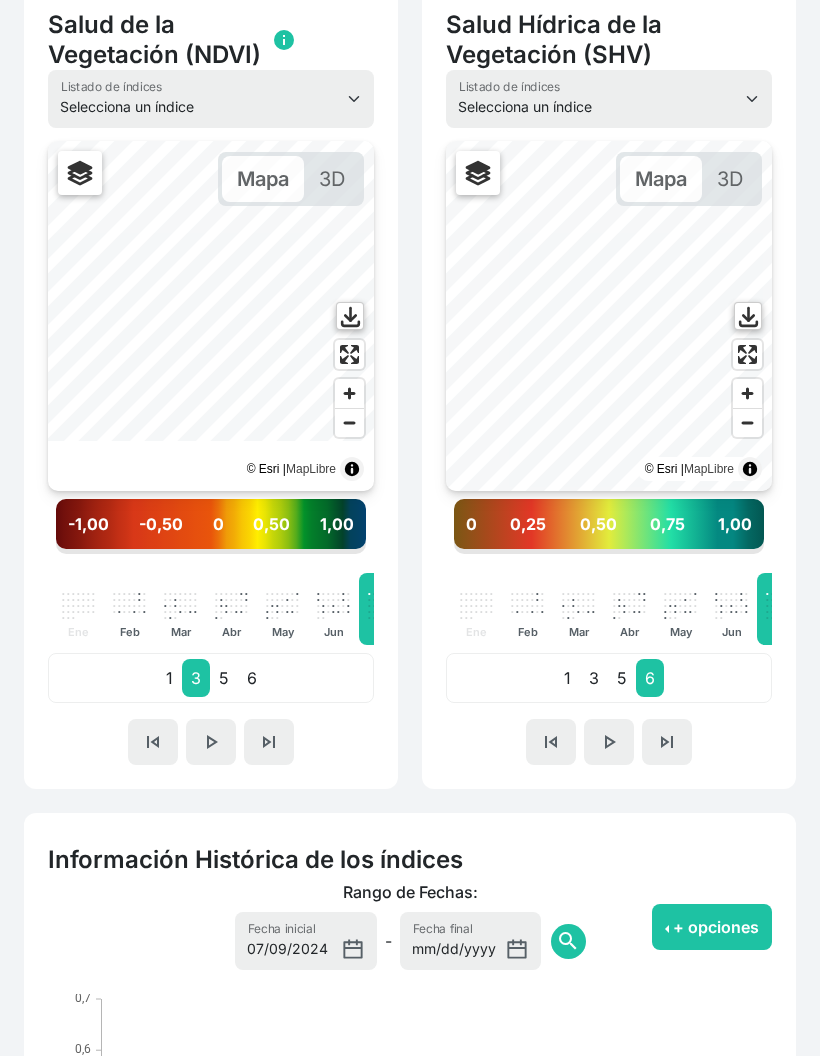 click on "skip_previous" at bounding box center (153, 742) 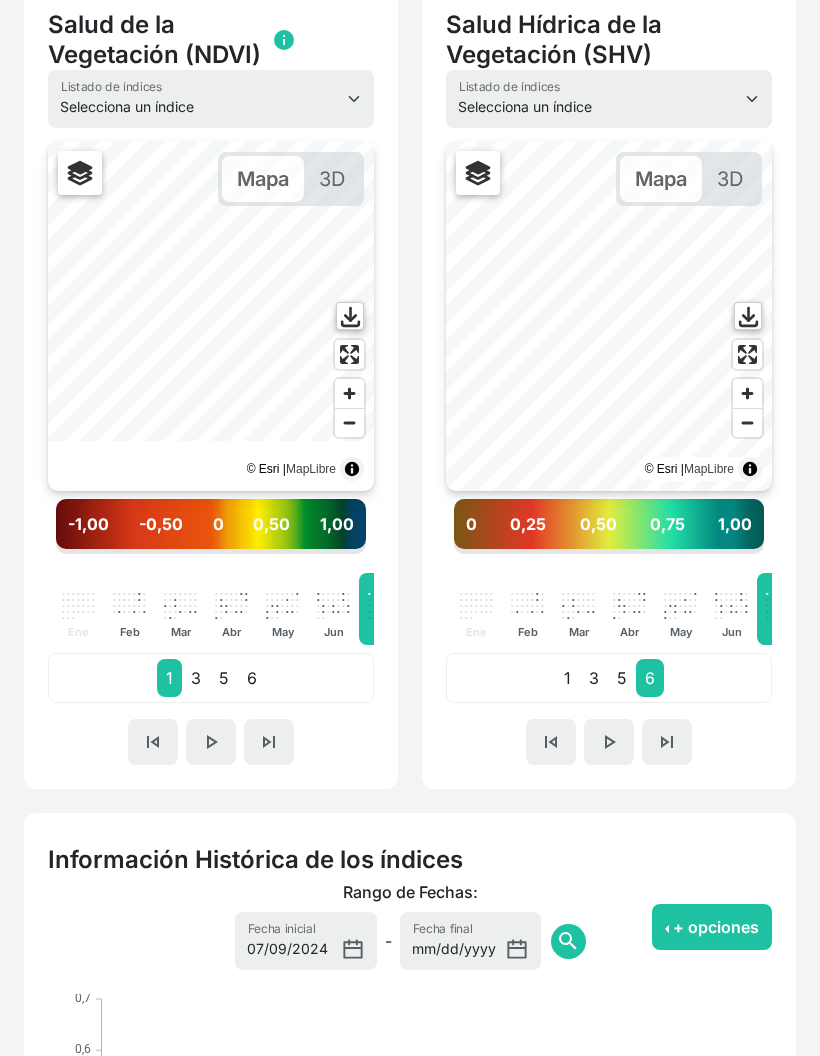 click on "skip_next" at bounding box center (153, 742) 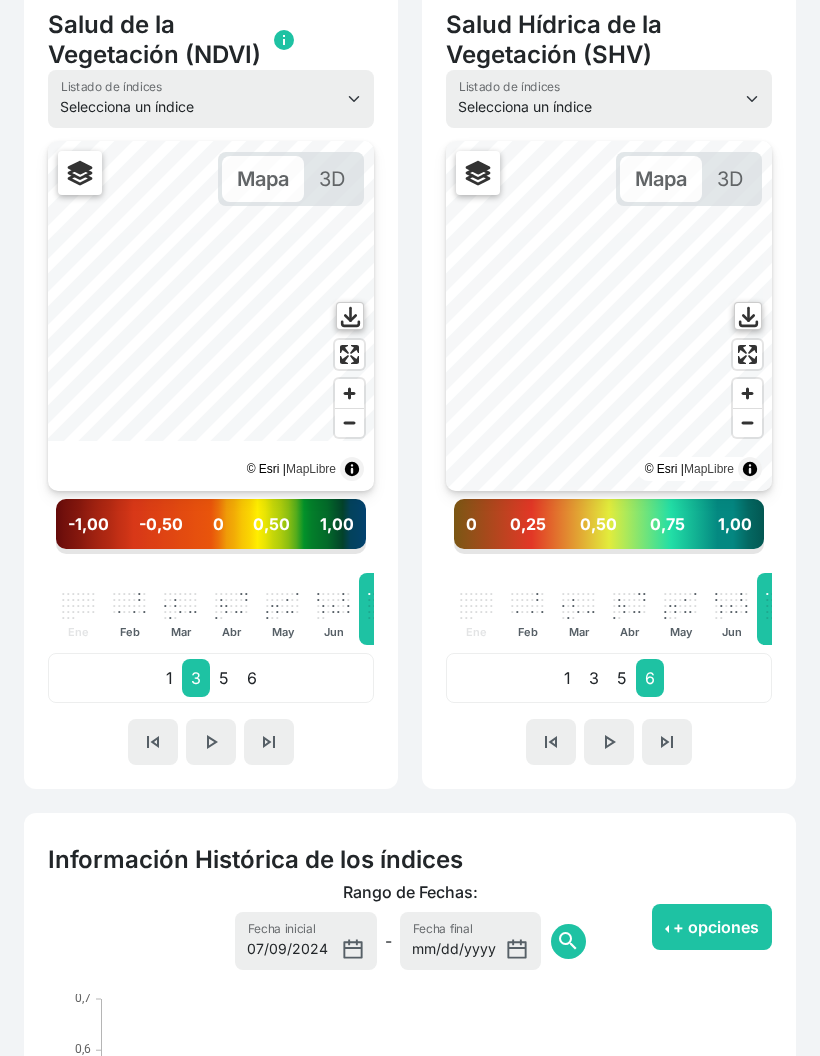 click on "skip_next" at bounding box center [153, 742] 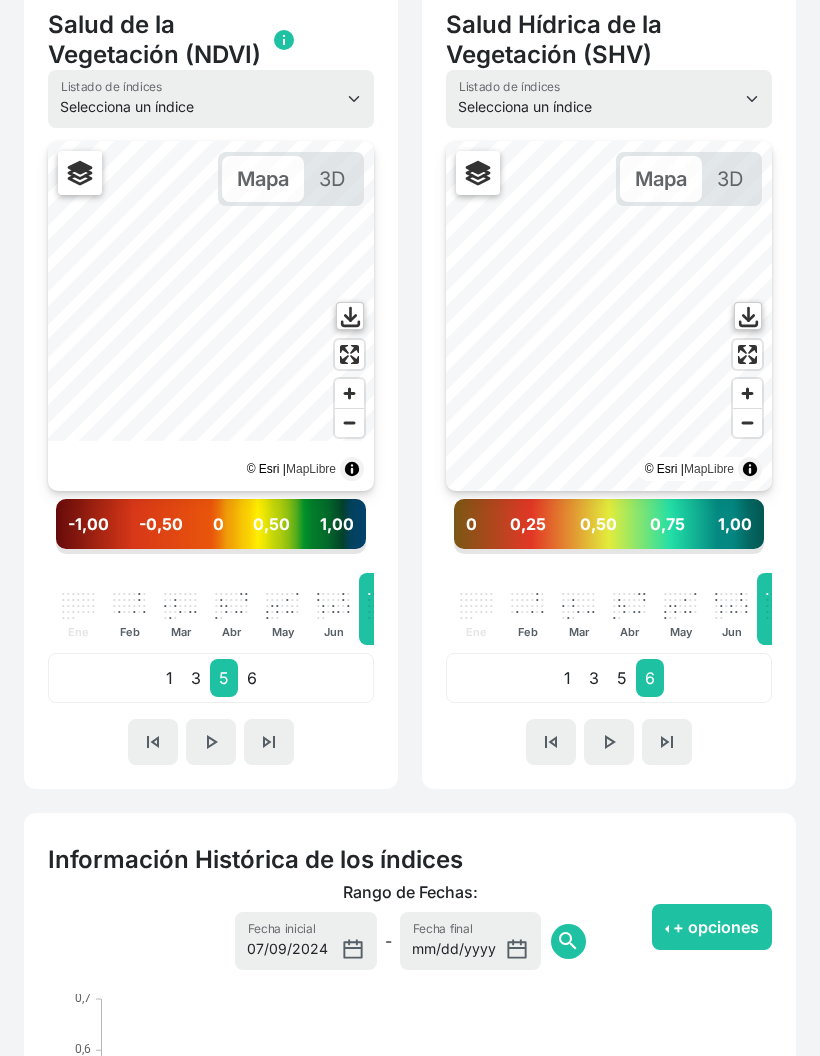click on "skip_previous" at bounding box center (153, 742) 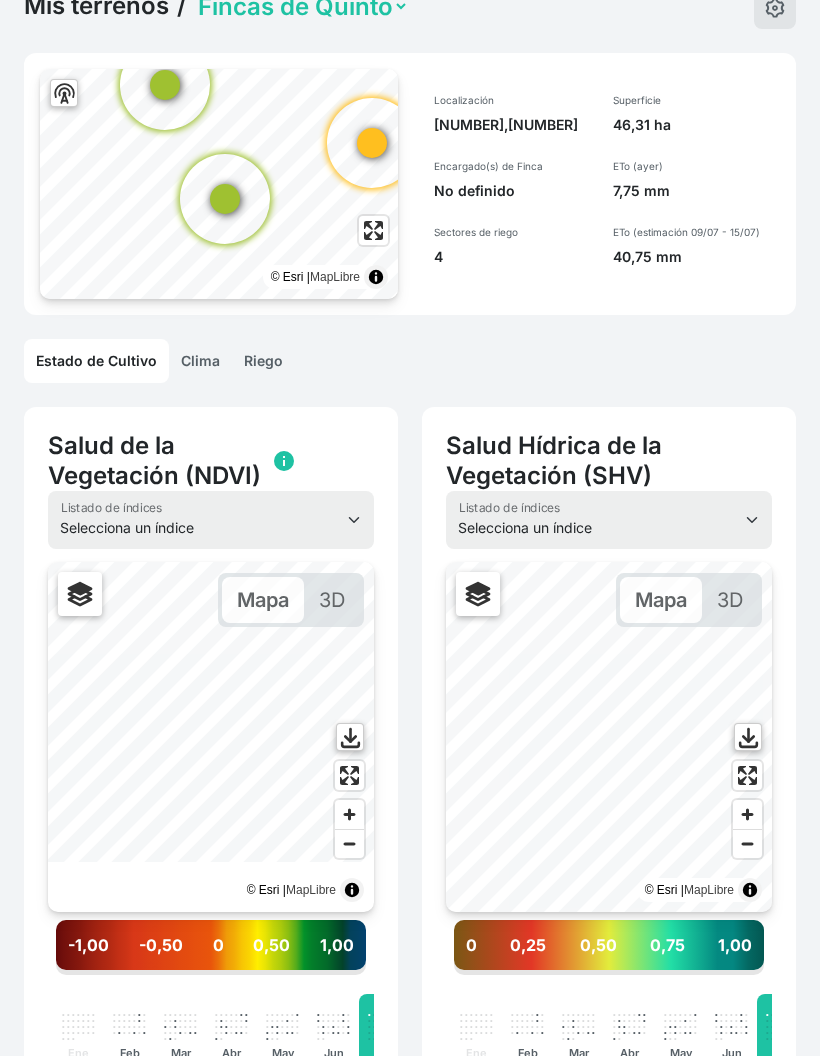 scroll, scrollTop: 109, scrollLeft: 0, axis: vertical 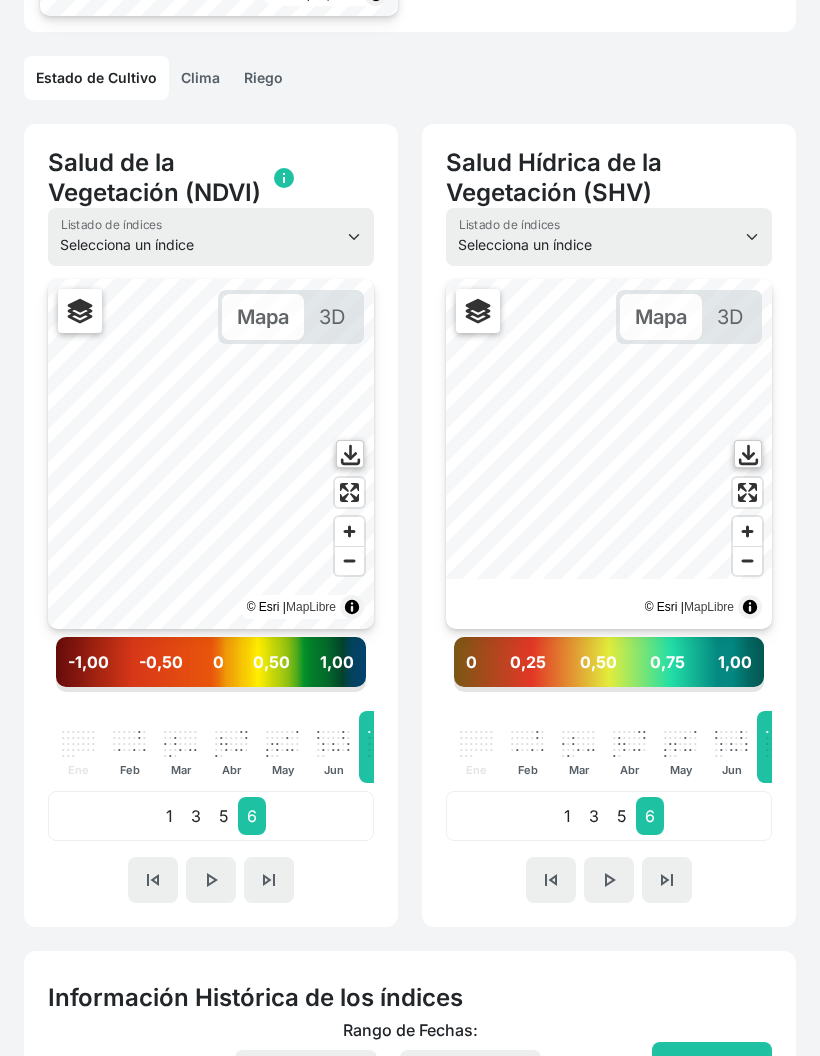 click on "5" at bounding box center (224, 816) 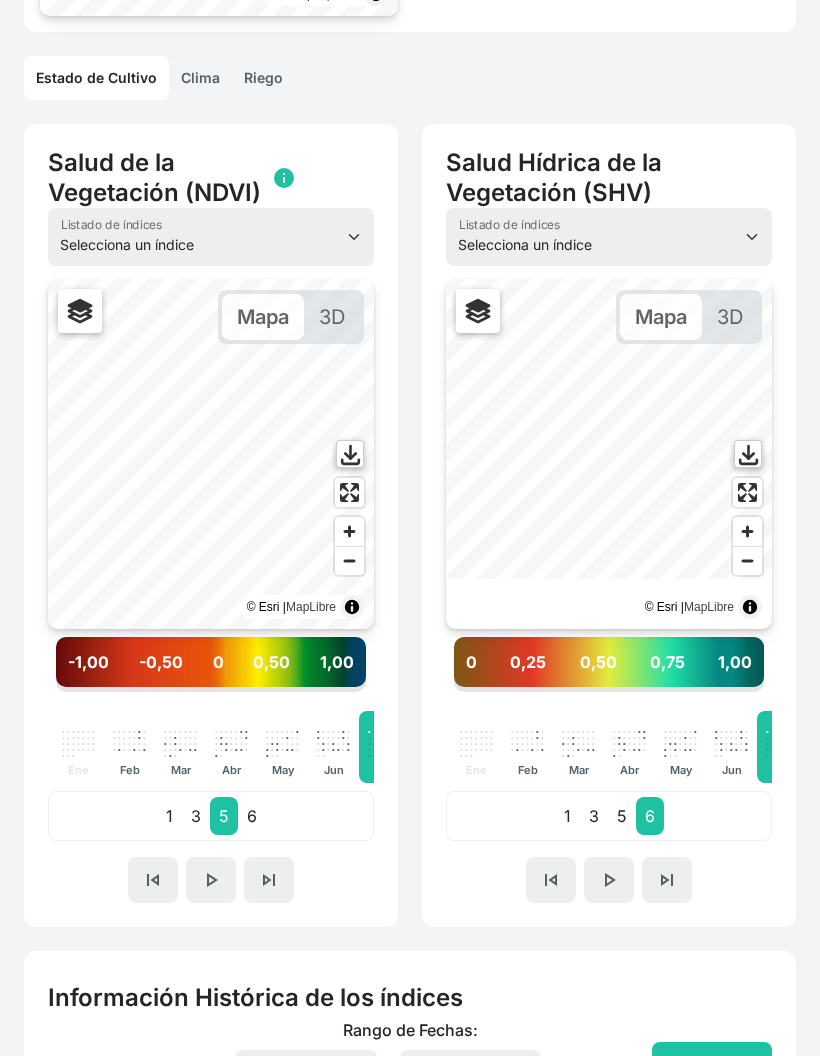 click on "skip_previous" at bounding box center [153, 880] 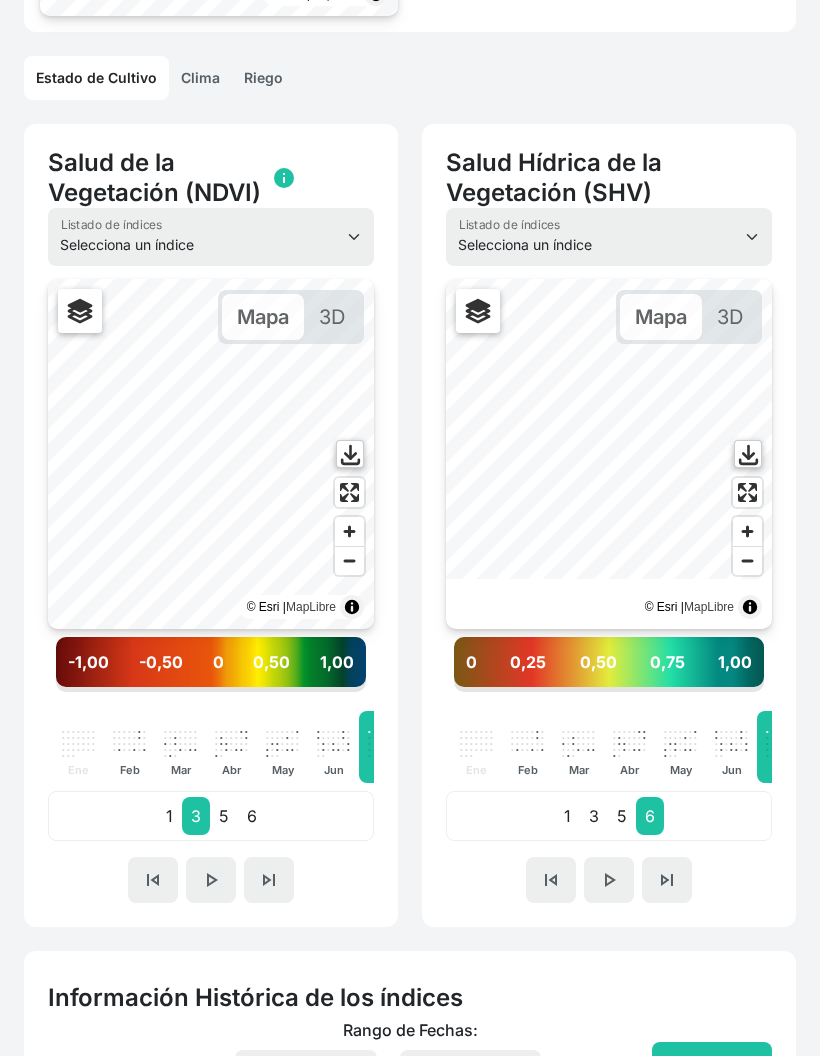 click on "skip_previous" at bounding box center (153, 880) 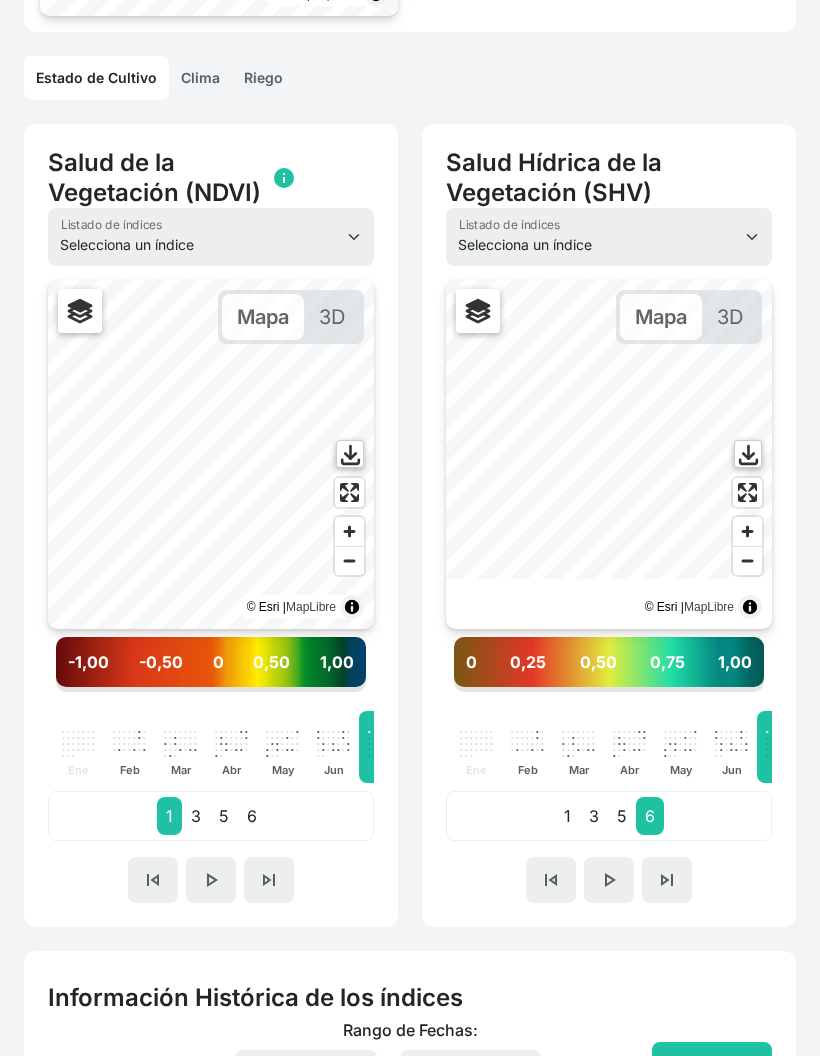 scroll, scrollTop: 472, scrollLeft: 0, axis: vertical 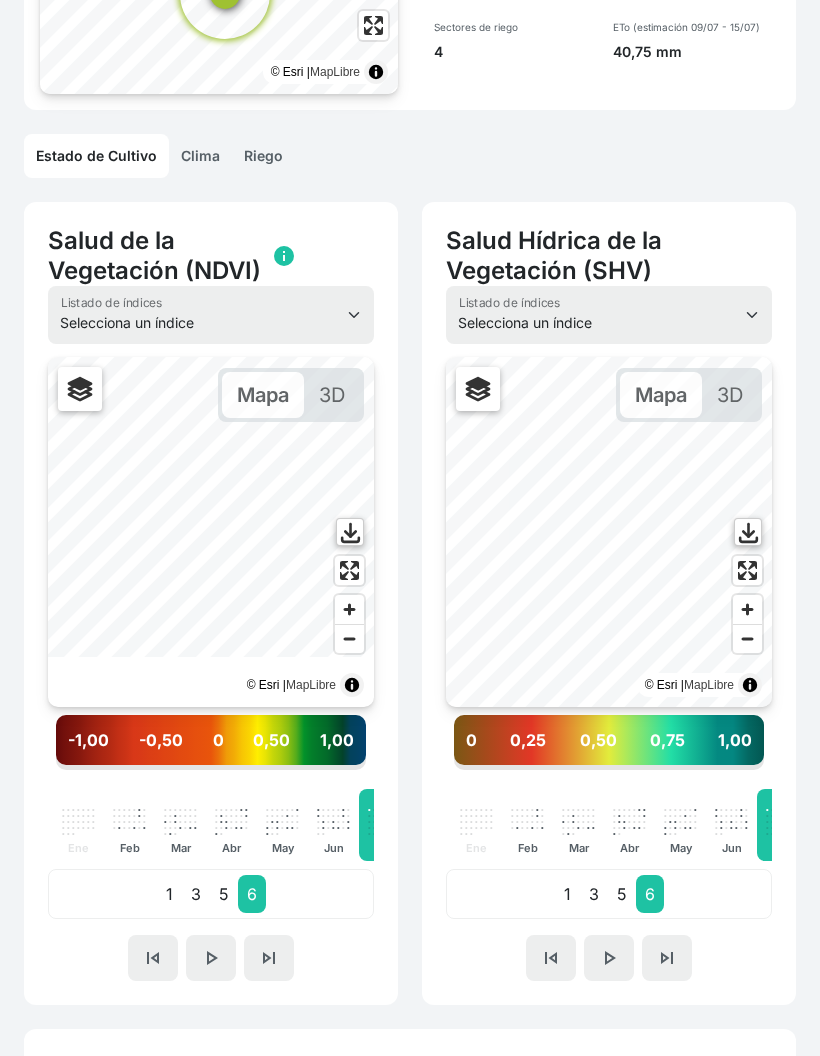 click on "skip_previous" at bounding box center (153, 958) 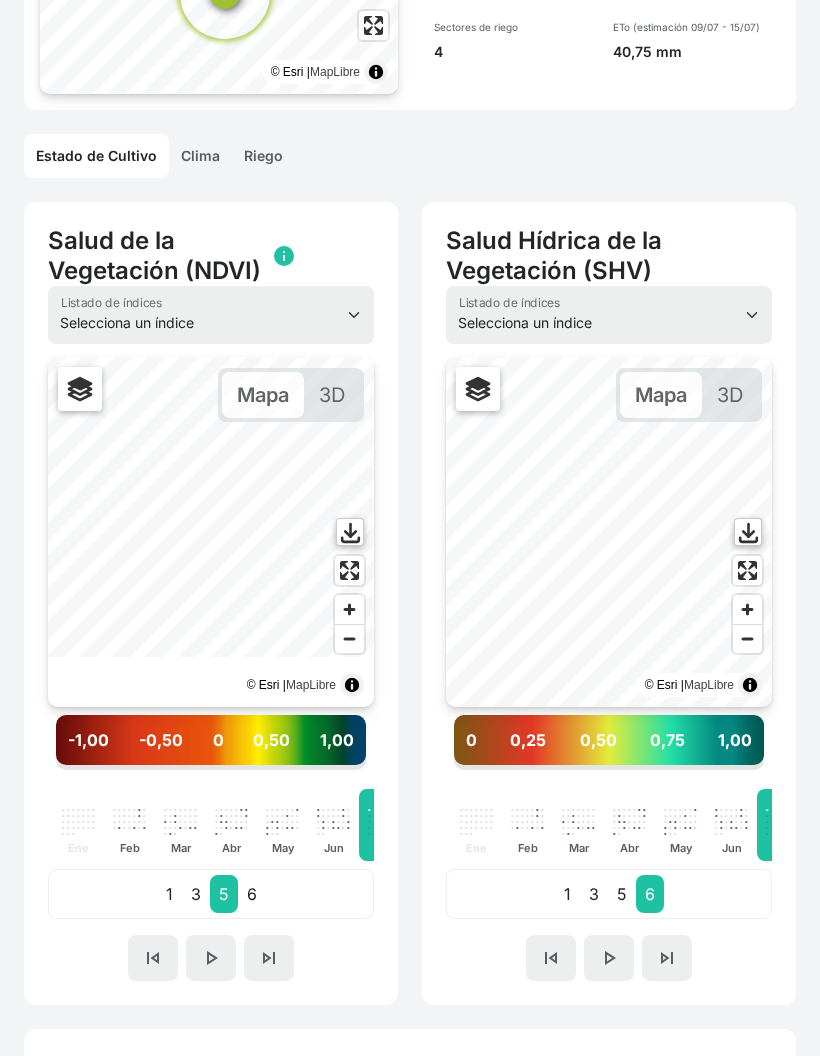 click on "skip_previous" at bounding box center [153, 958] 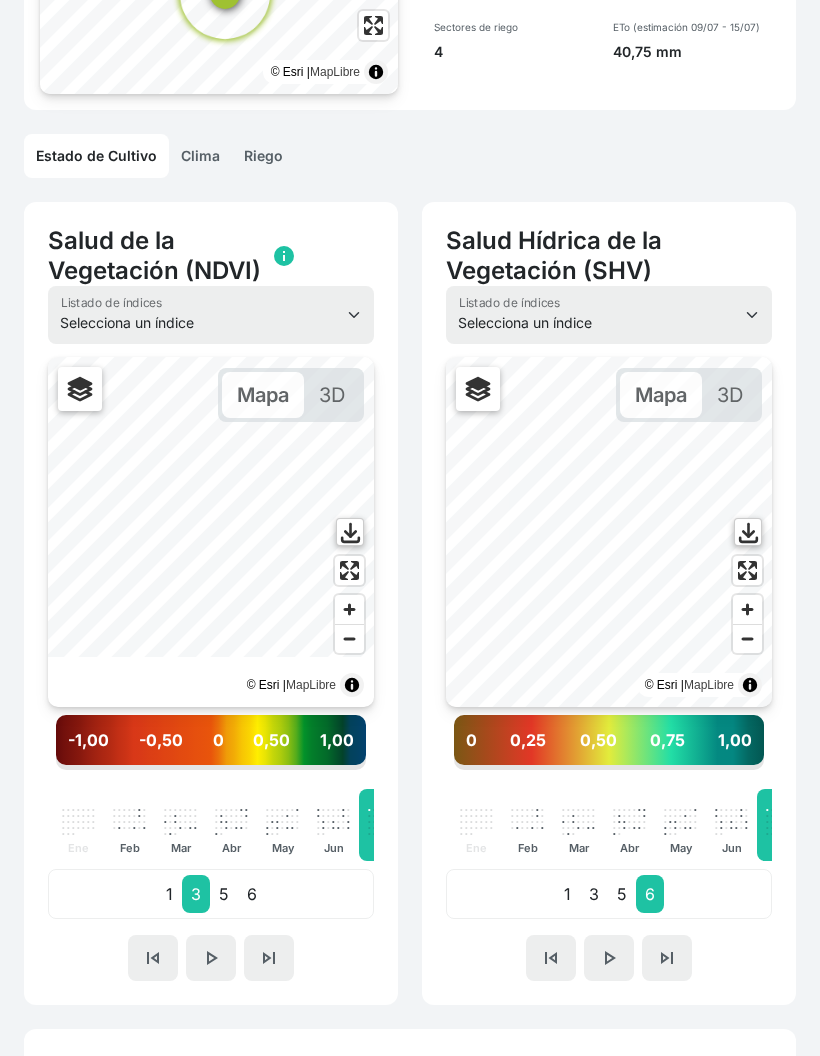 click on "skip_previous" at bounding box center (153, 958) 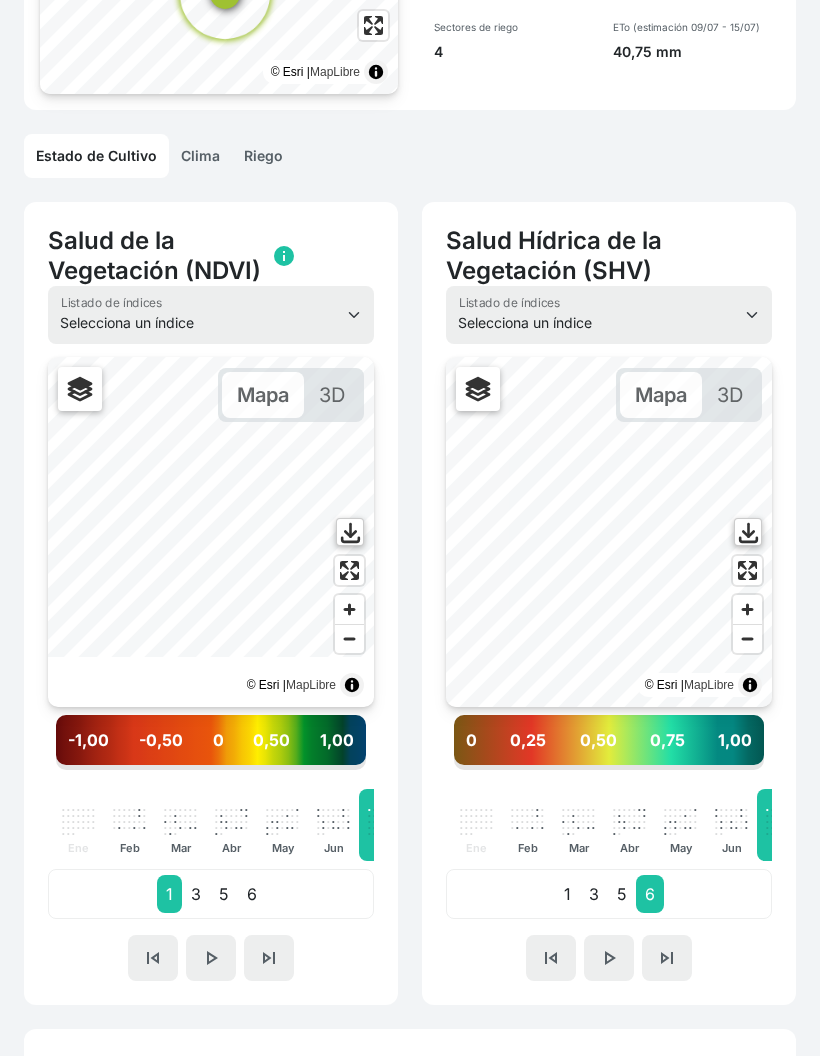 click on "skip_next" at bounding box center (269, 958) 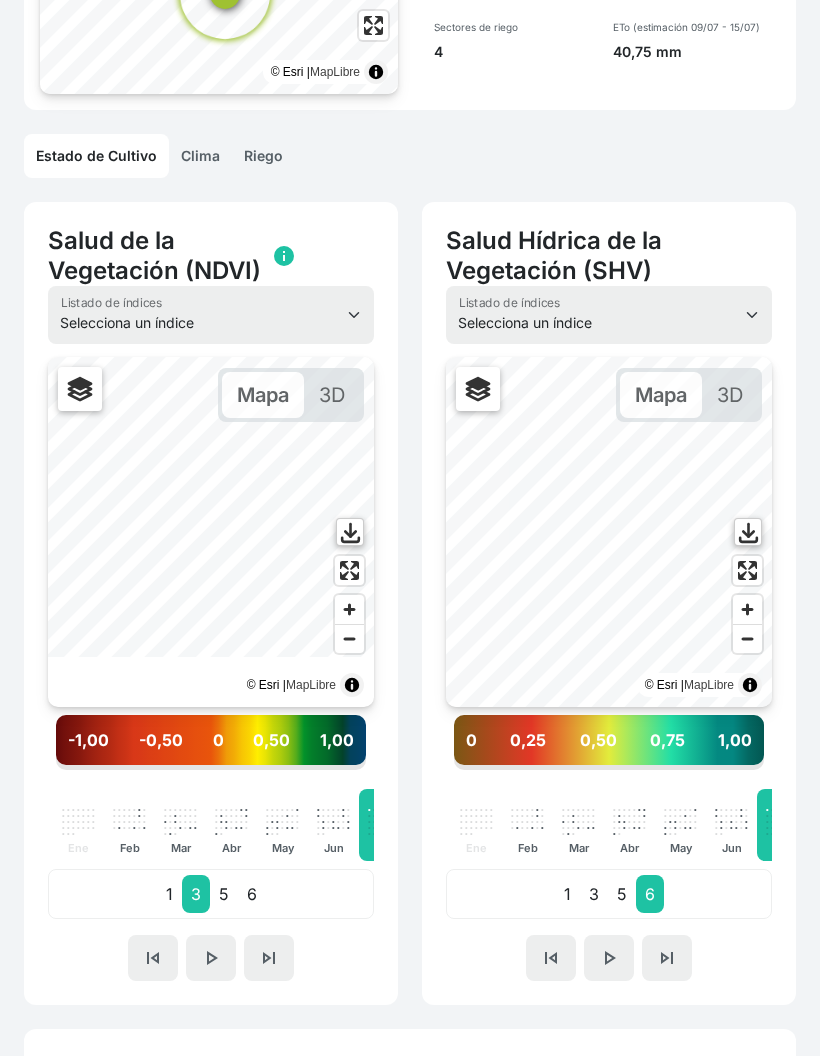 click on "skip_next" at bounding box center [153, 958] 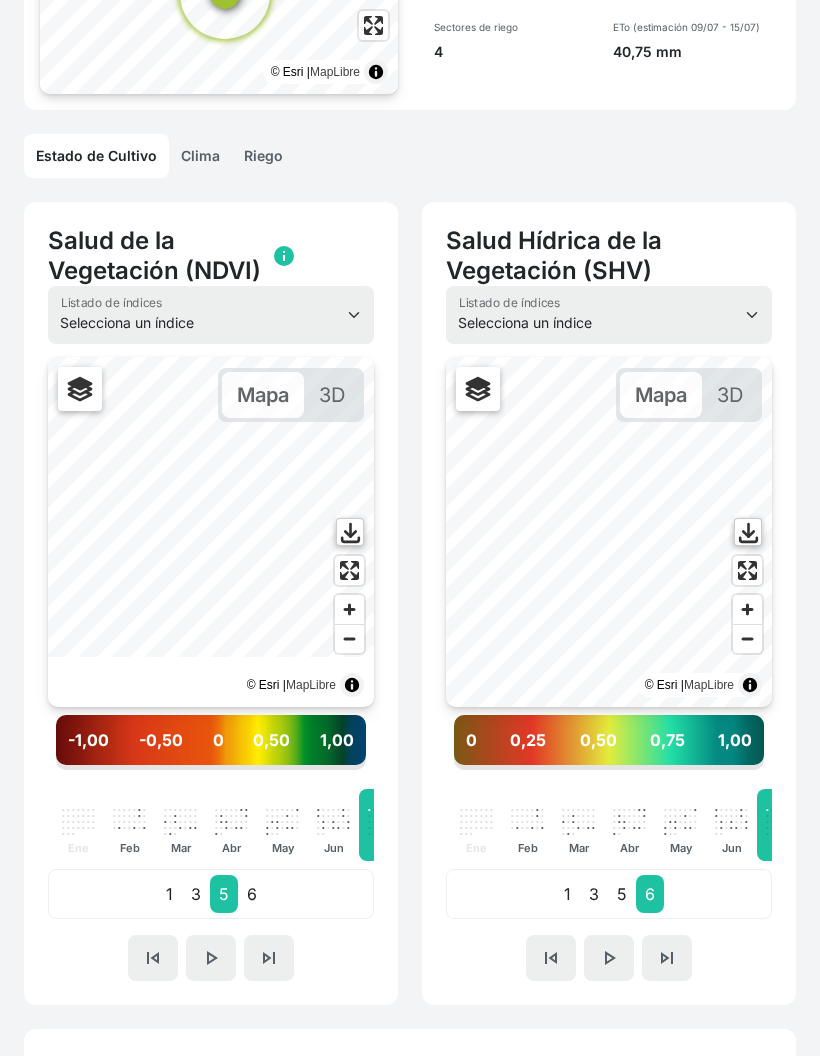 click on "skip_next" at bounding box center [153, 958] 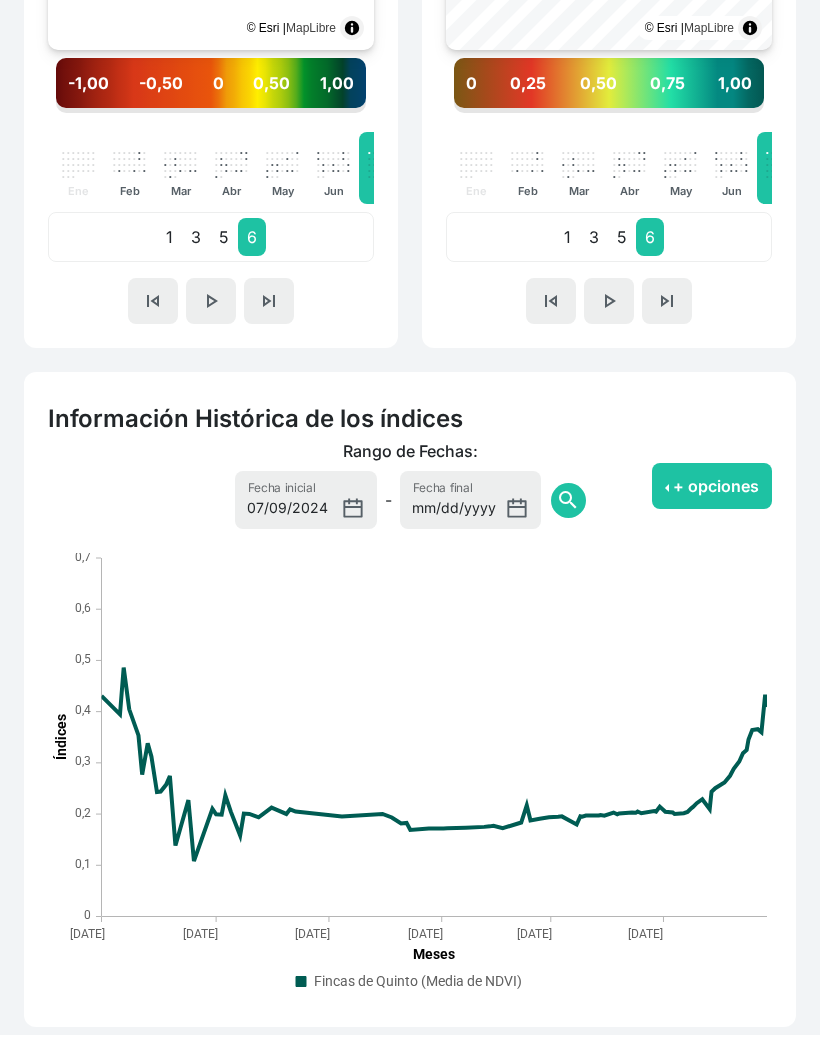 scroll, scrollTop: 1030, scrollLeft: 0, axis: vertical 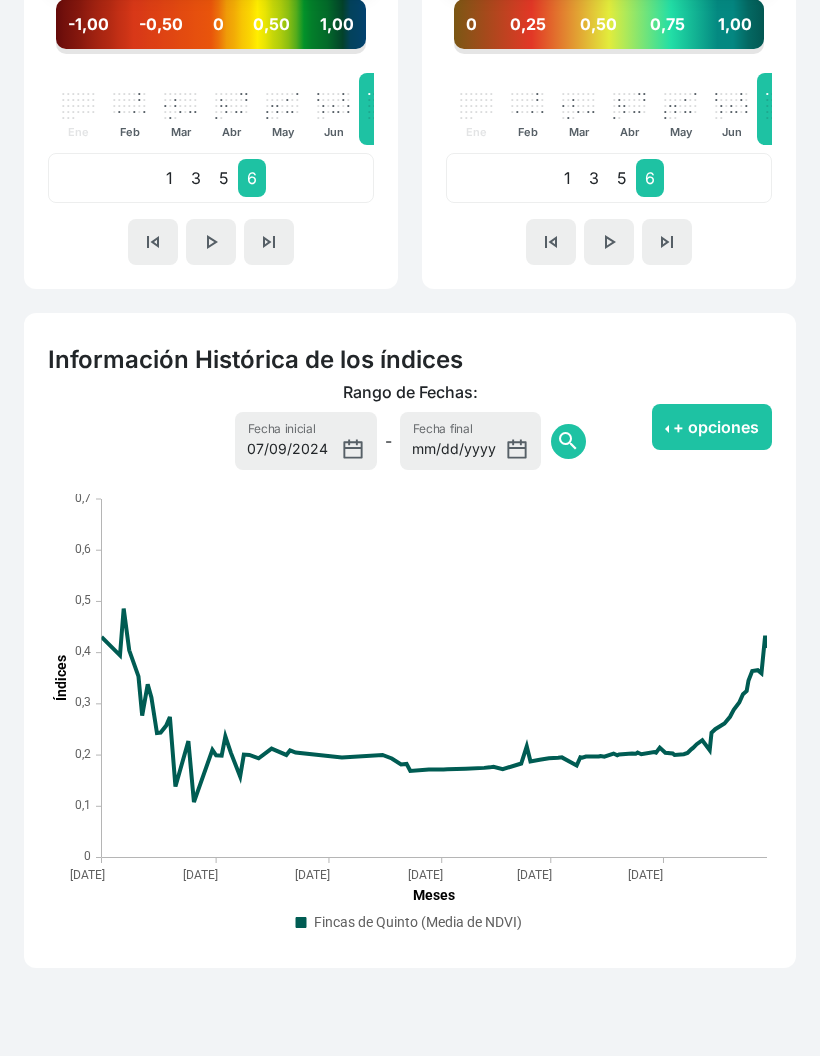 click on "+ opciones" at bounding box center (712, 427) 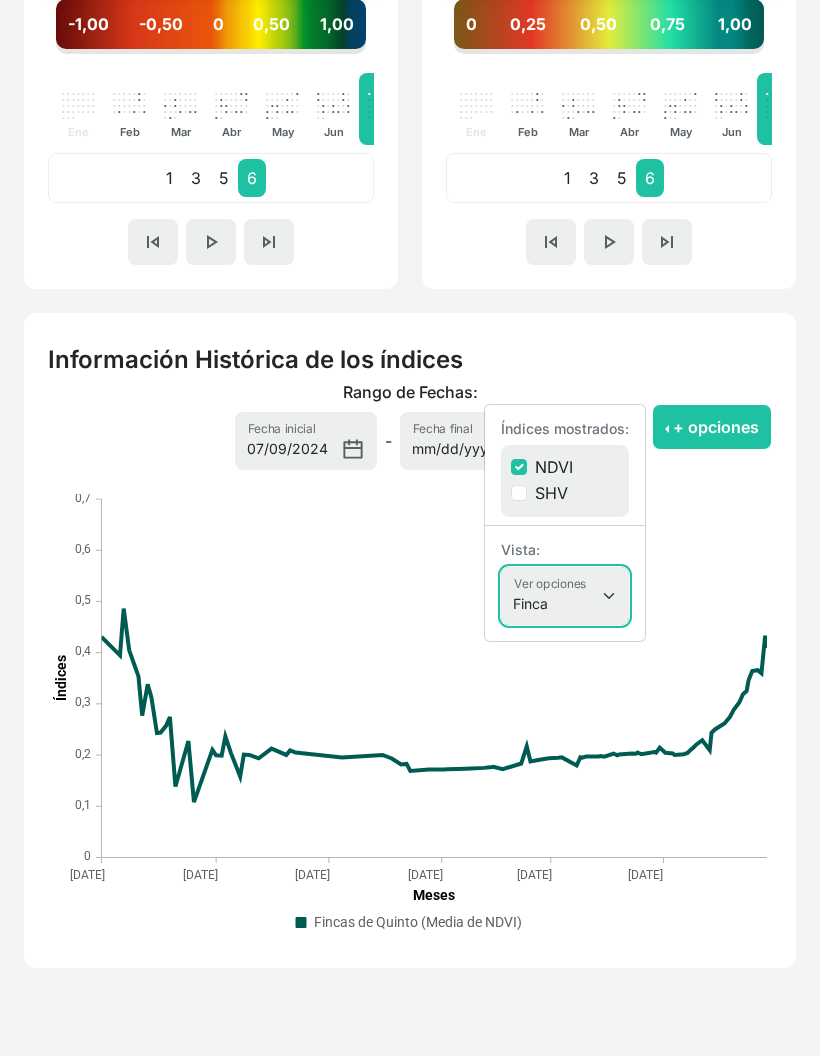 click on "Finca   Sectores   Finca + Sectores" at bounding box center (565, 596) 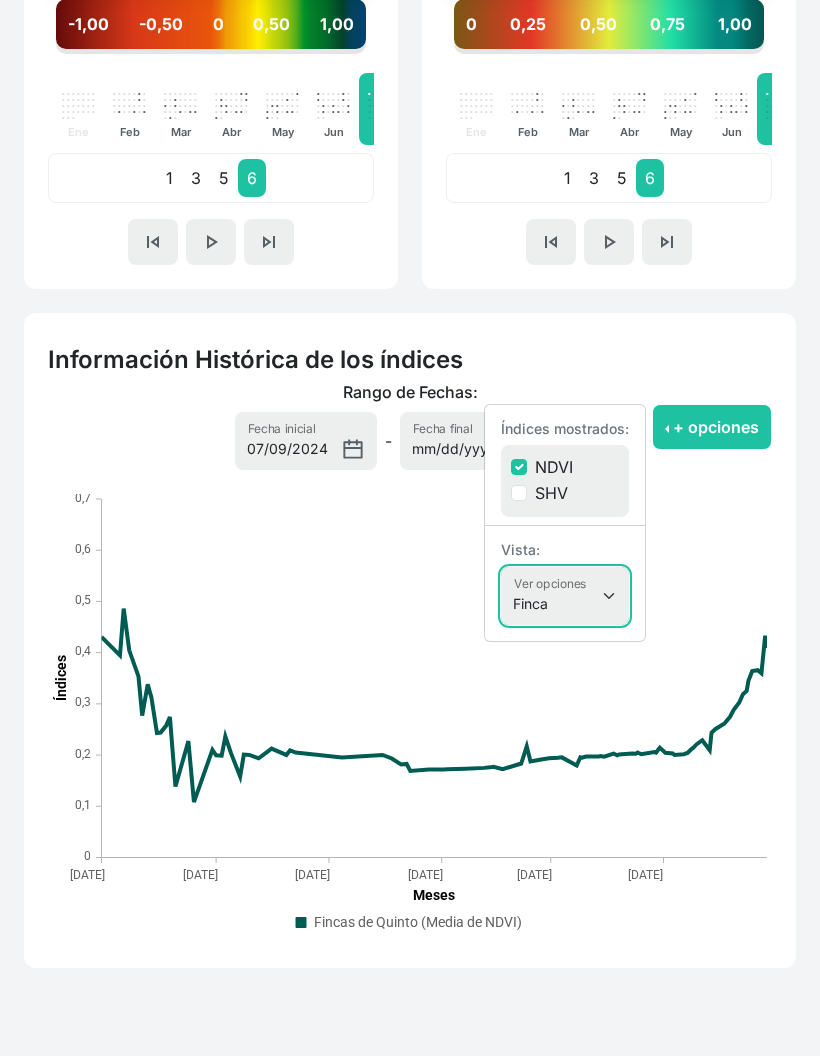 select on "terrain" 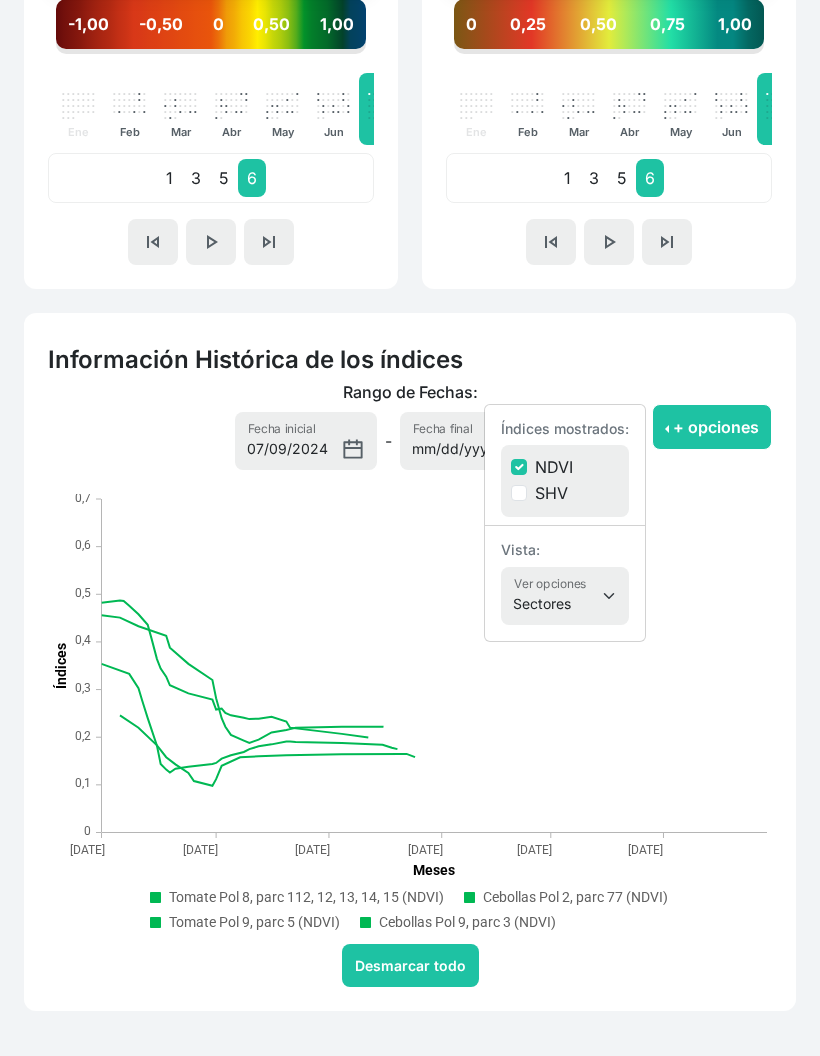 click at bounding box center (435, 666) 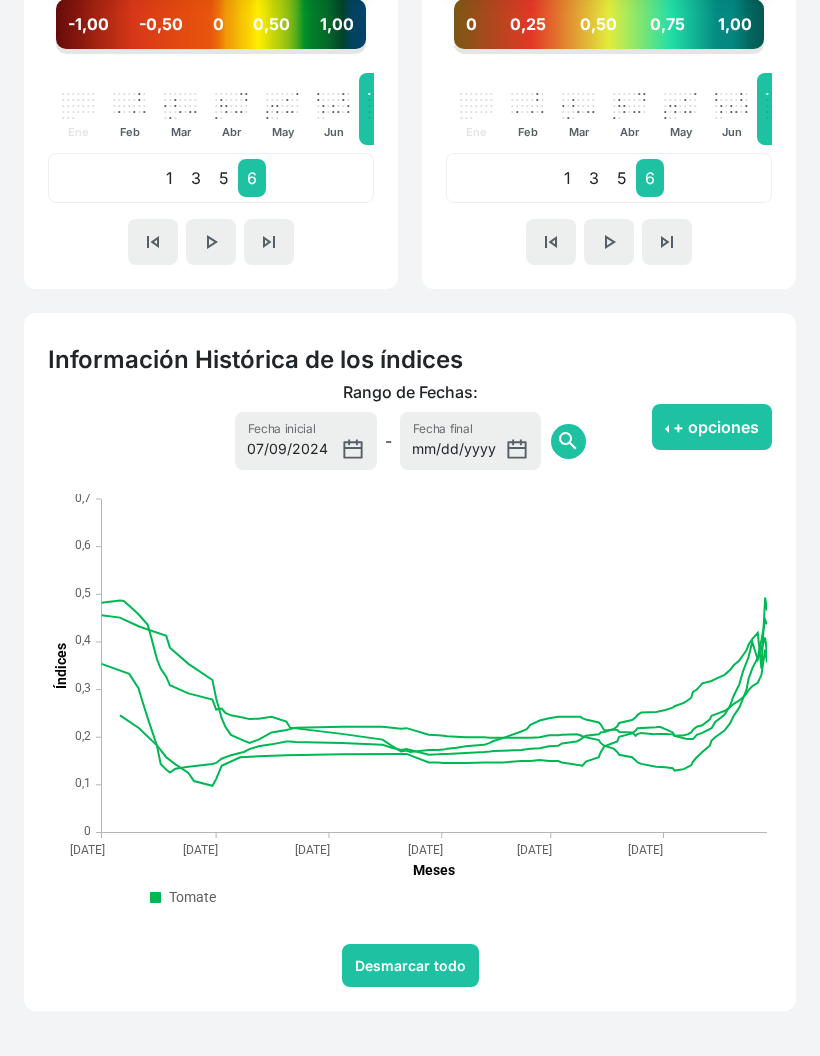 click at bounding box center [435, 666] 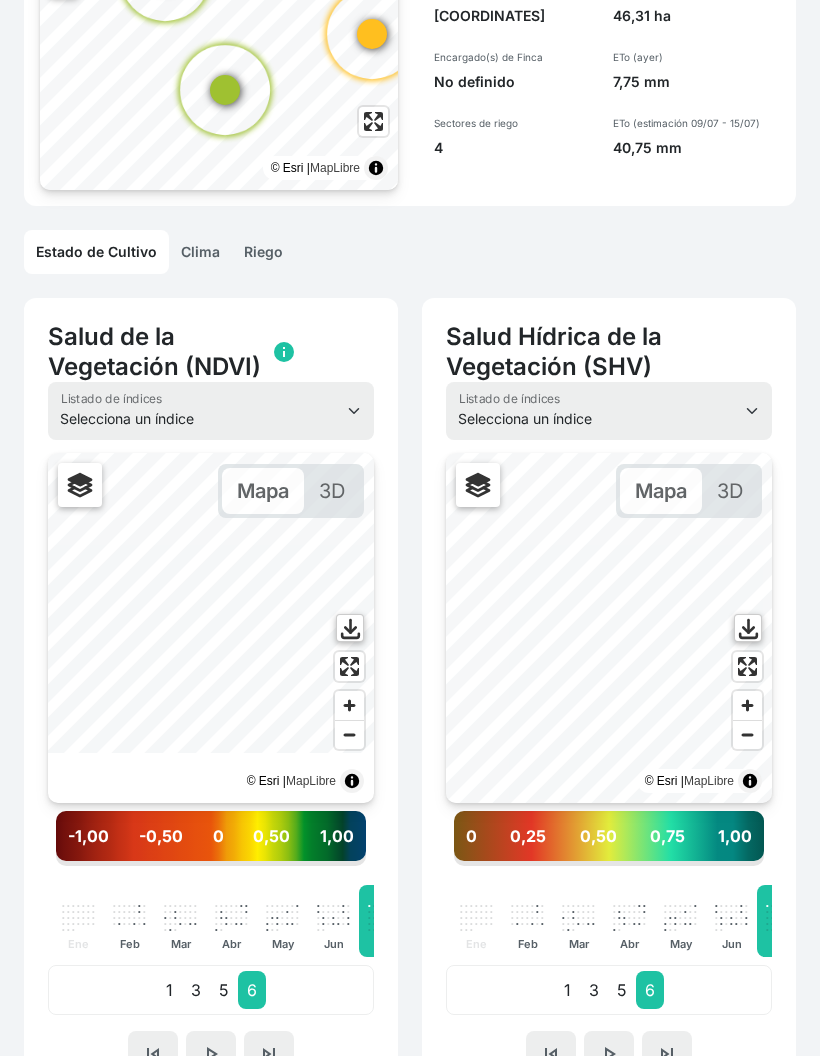 scroll, scrollTop: 0, scrollLeft: 0, axis: both 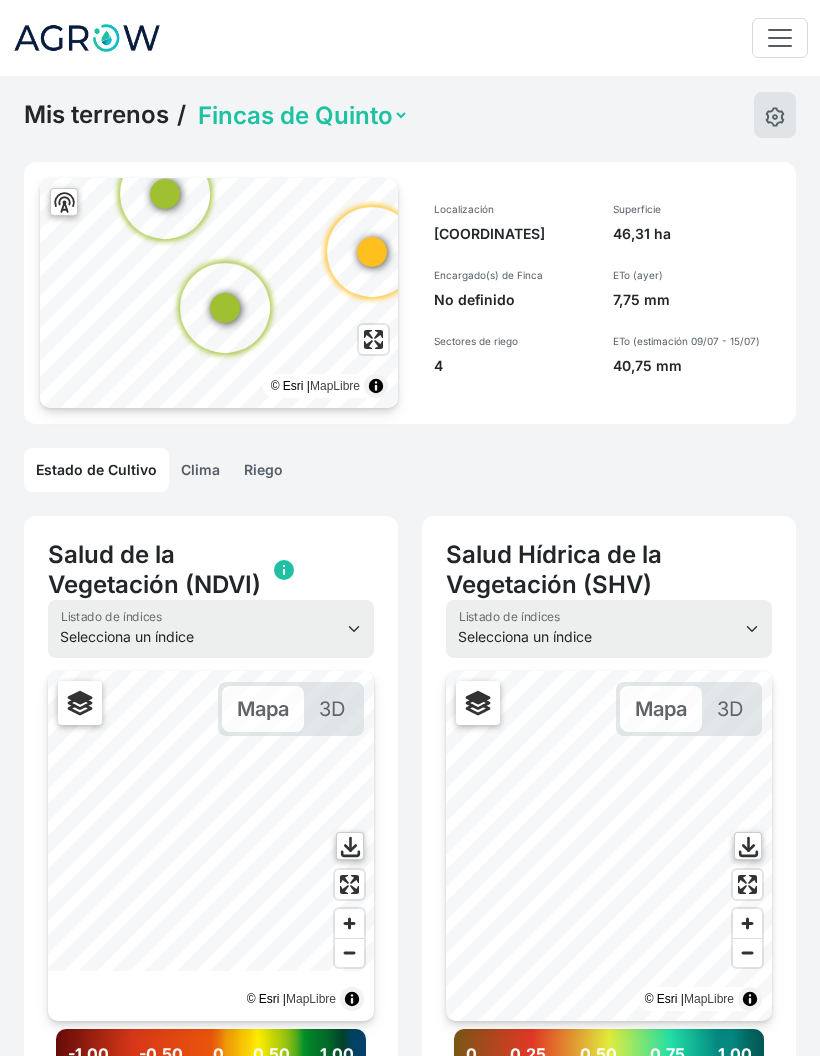 click on "Idioma: Español  Español English Português  Administrador Preferencias Usuarios de la plataforma Volver a la página web  launch  Cerrar sesión" at bounding box center (410, 38) 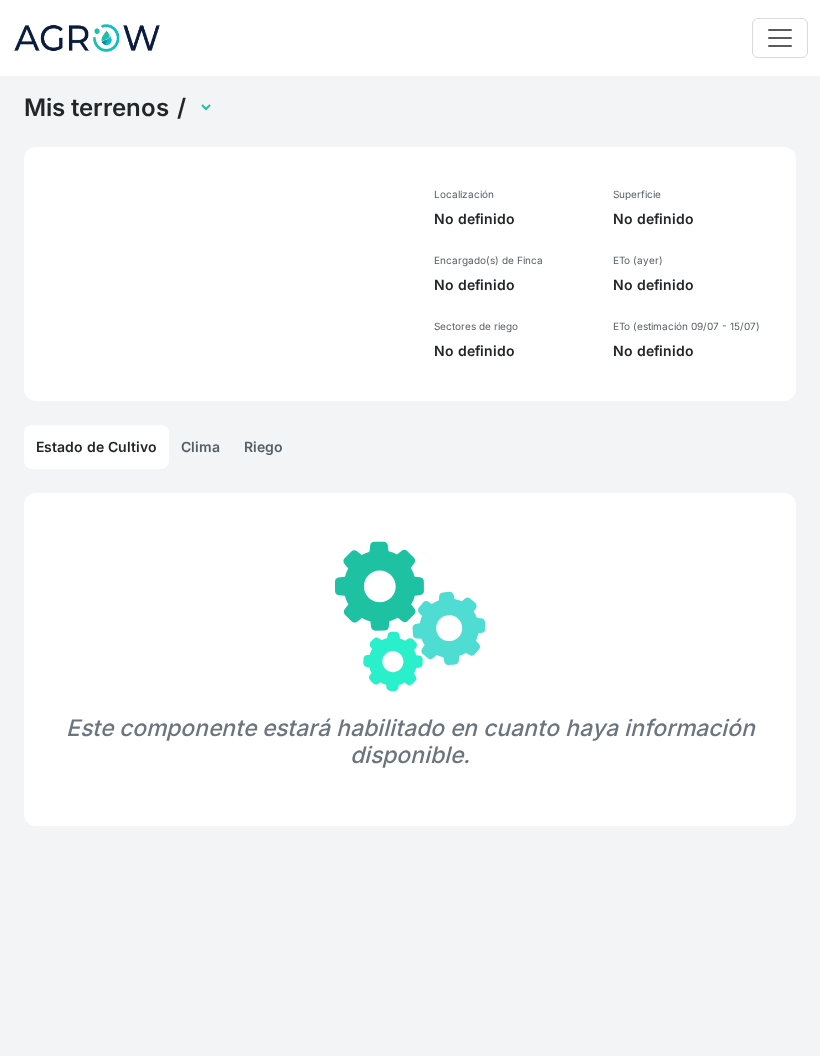 scroll, scrollTop: 0, scrollLeft: 0, axis: both 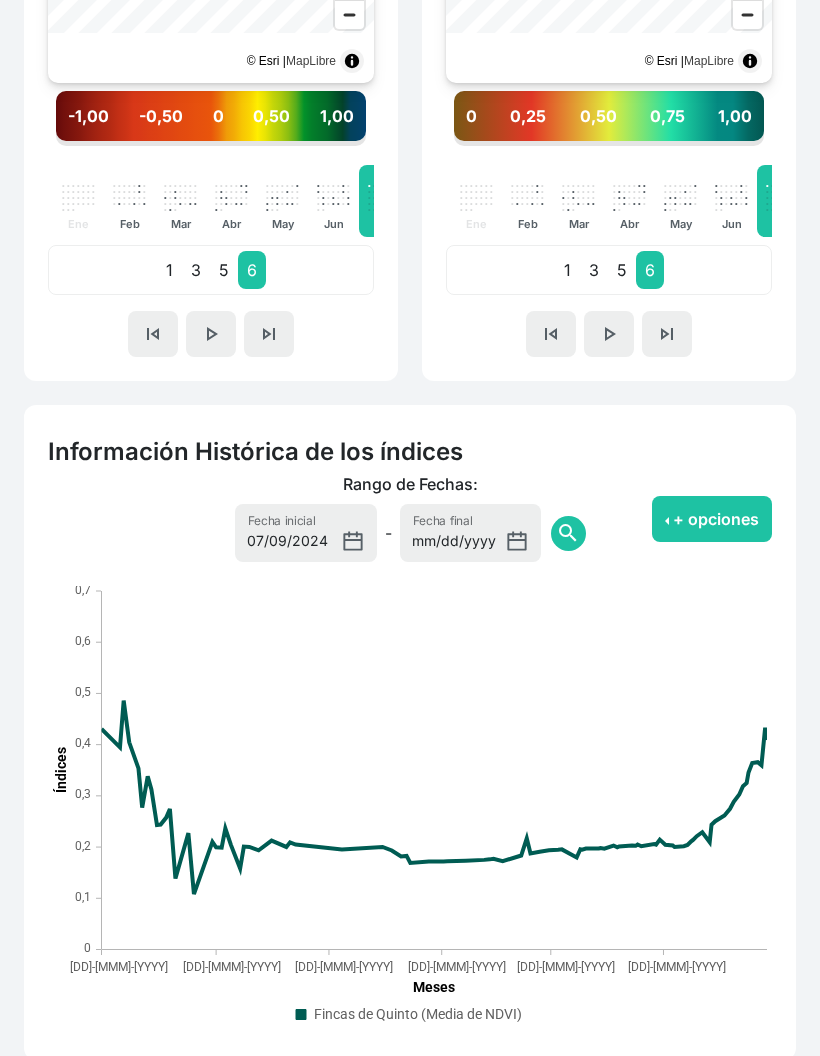 click at bounding box center (435, 798) 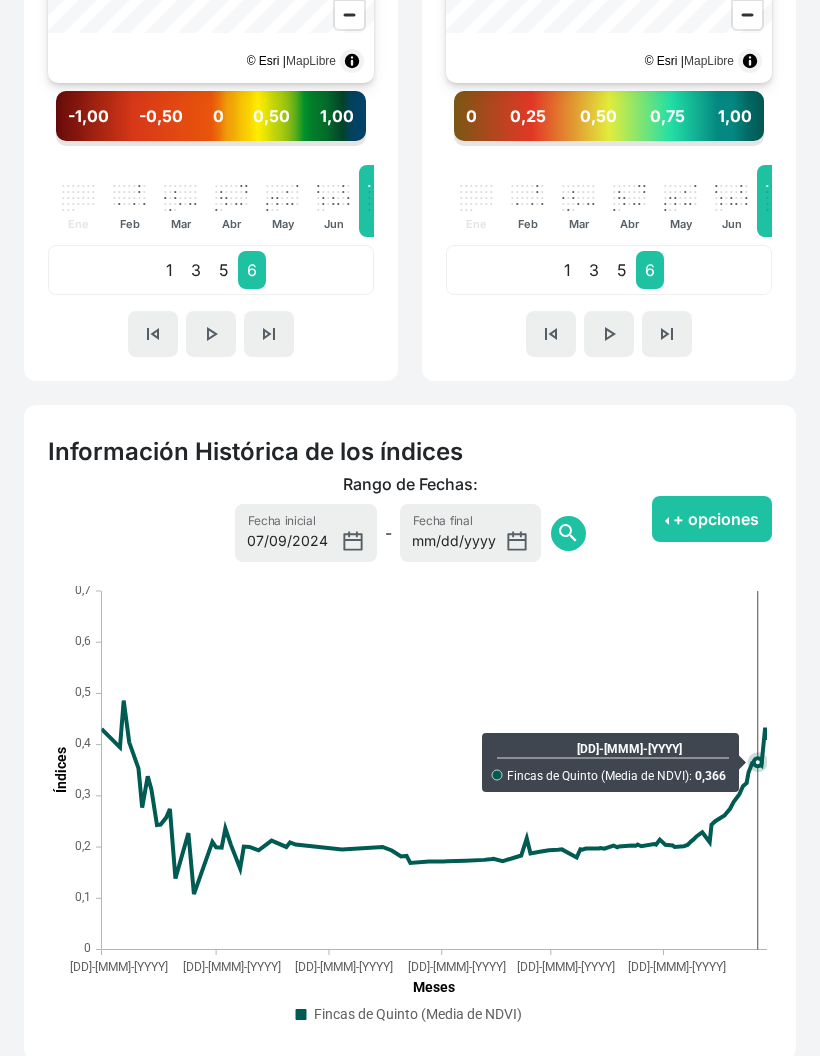 click at bounding box center (435, 798) 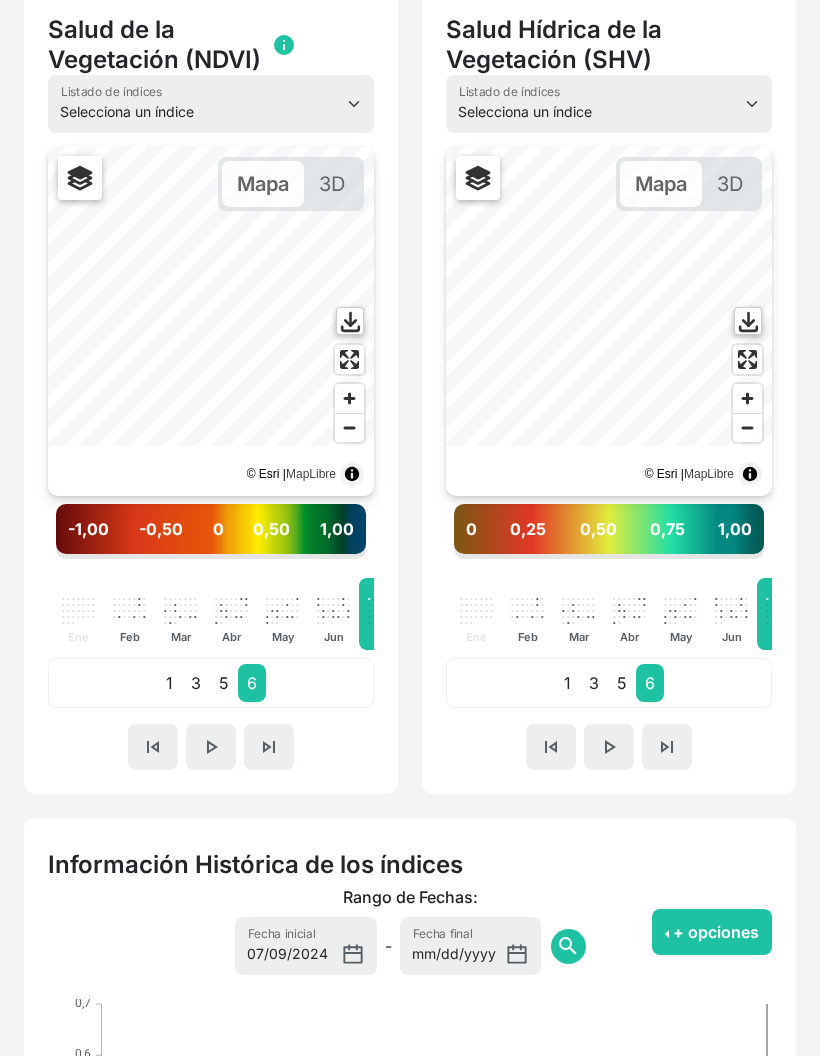 scroll, scrollTop: 537, scrollLeft: 0, axis: vertical 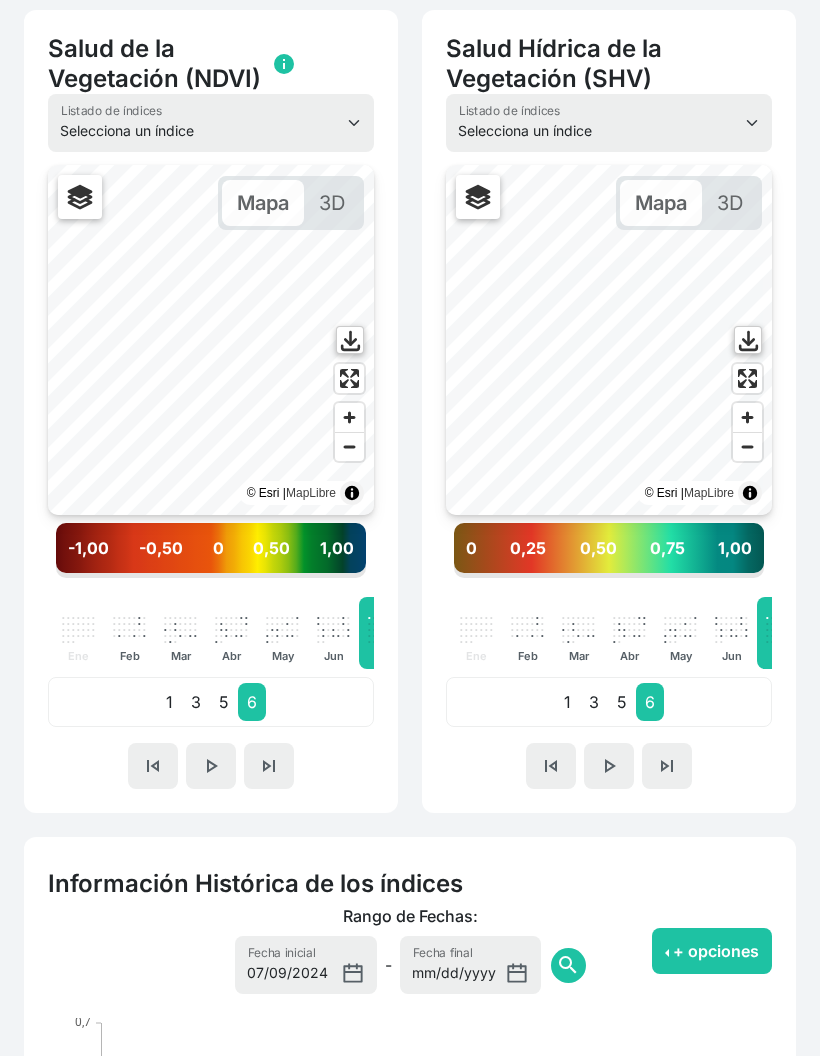 click on "5" at bounding box center (224, 702) 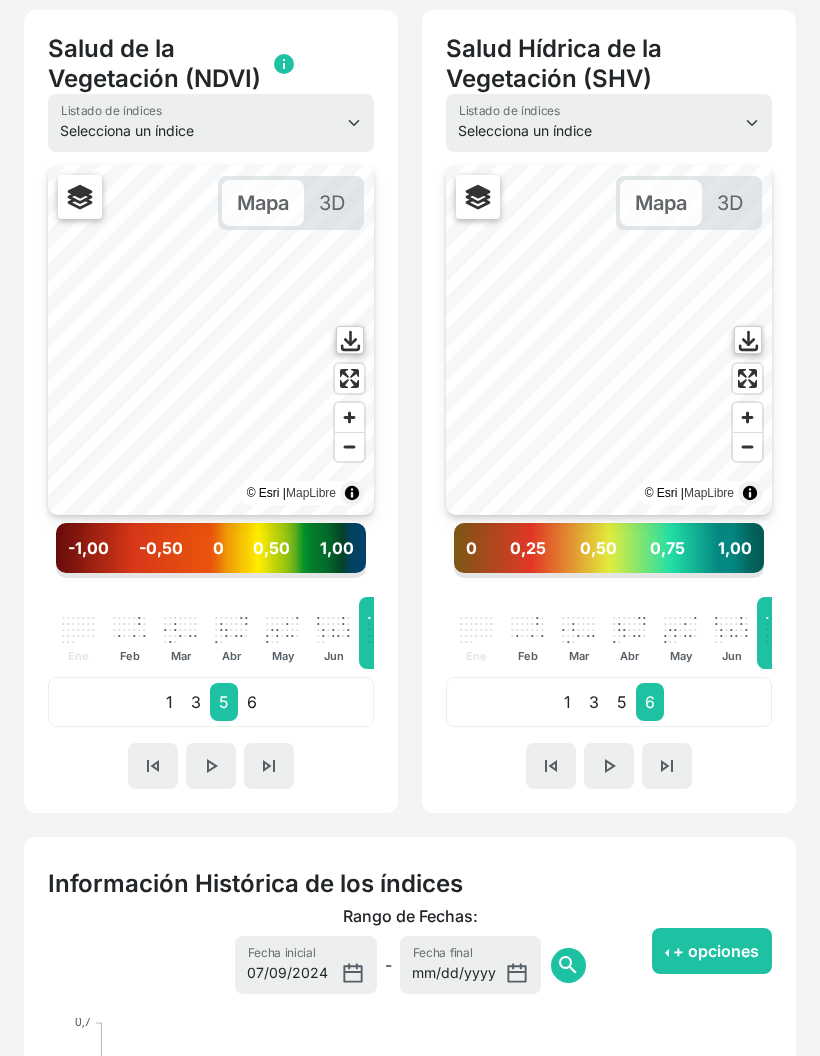 click on "3" at bounding box center (196, 702) 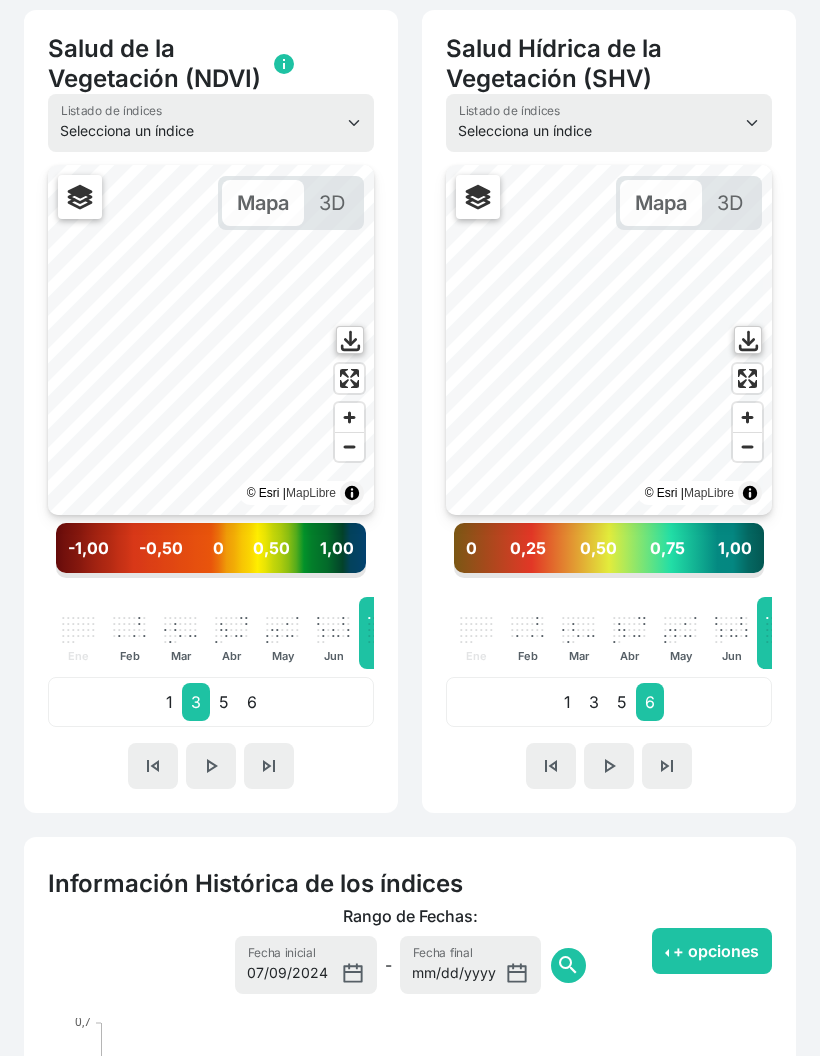 click on "1" at bounding box center [169, 702] 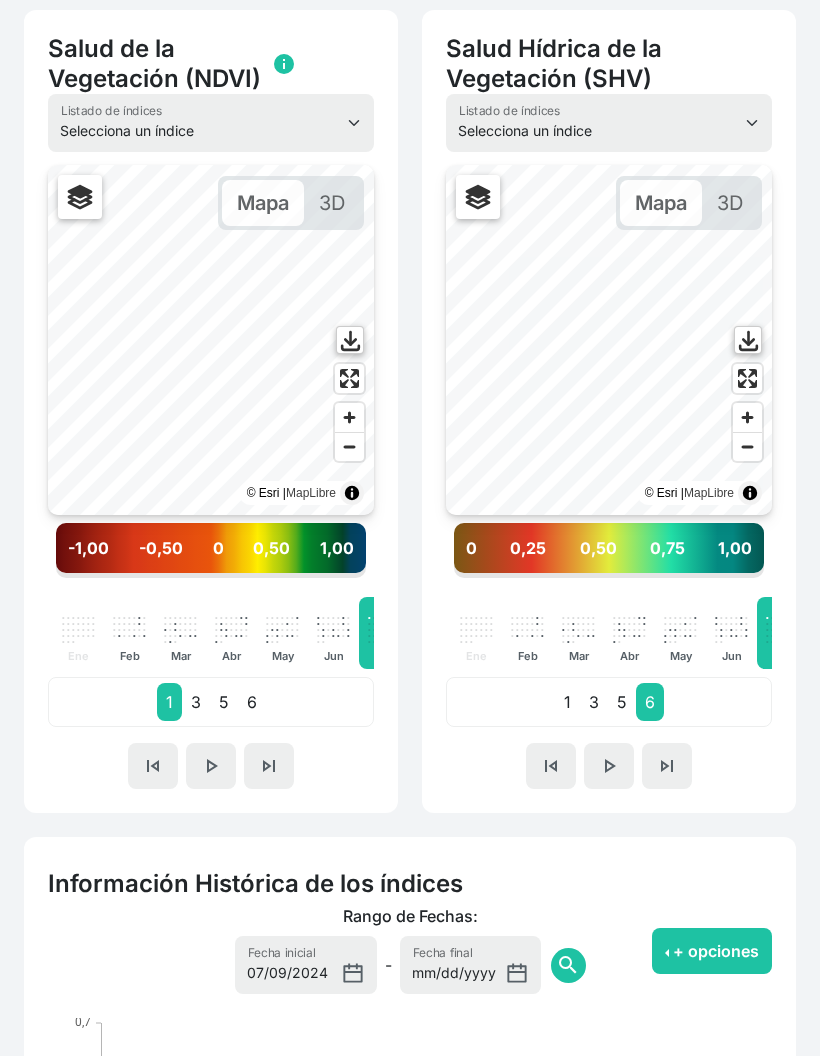 click on "3" at bounding box center [196, 702] 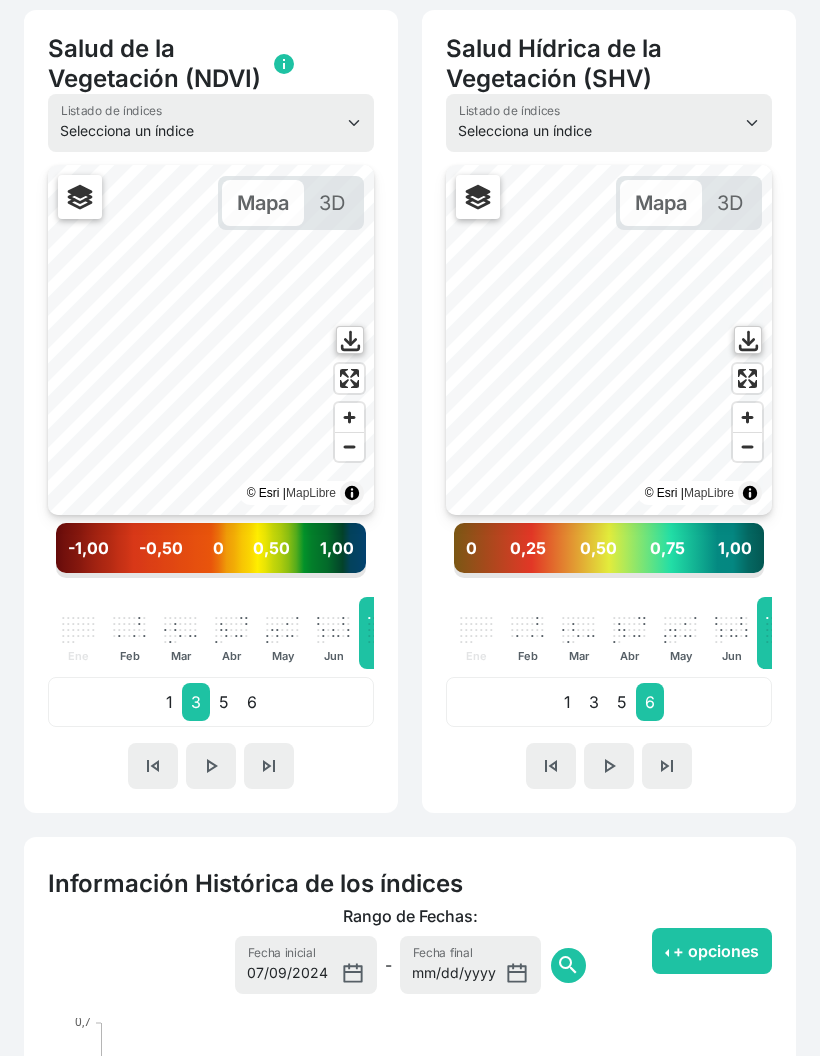 click on "5" at bounding box center [224, 702] 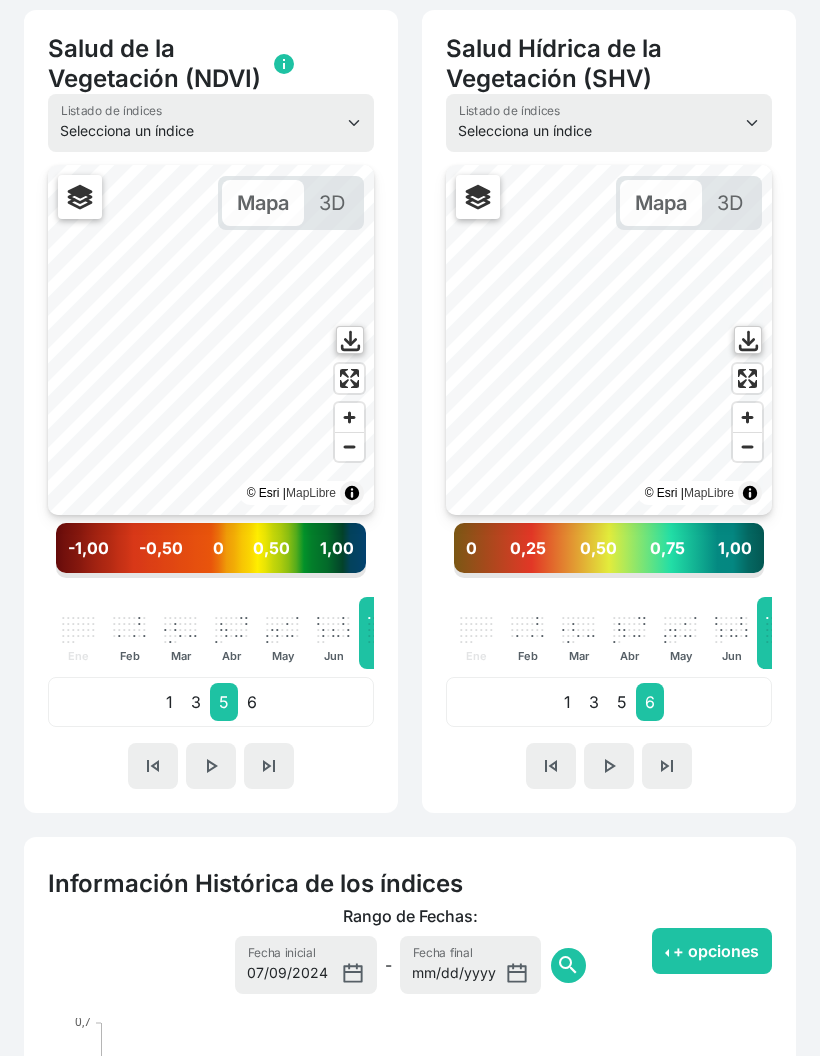 click on "6" at bounding box center (252, 702) 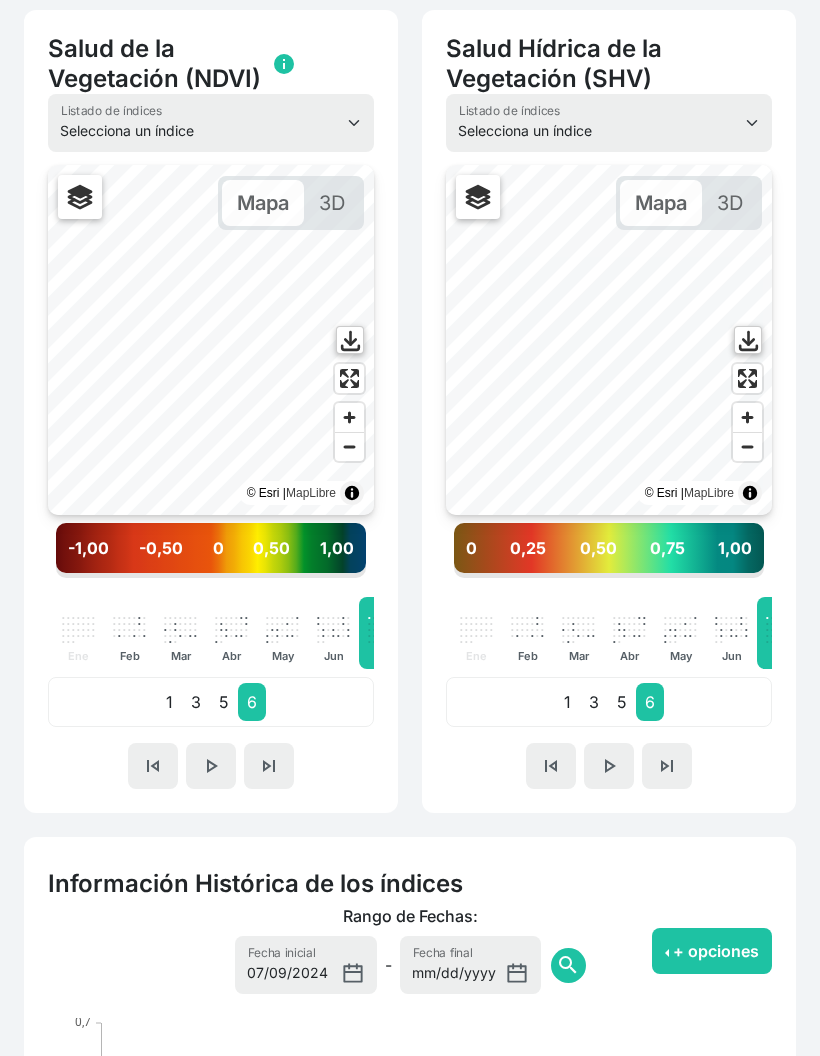 click on "skip_previous" at bounding box center [153, 766] 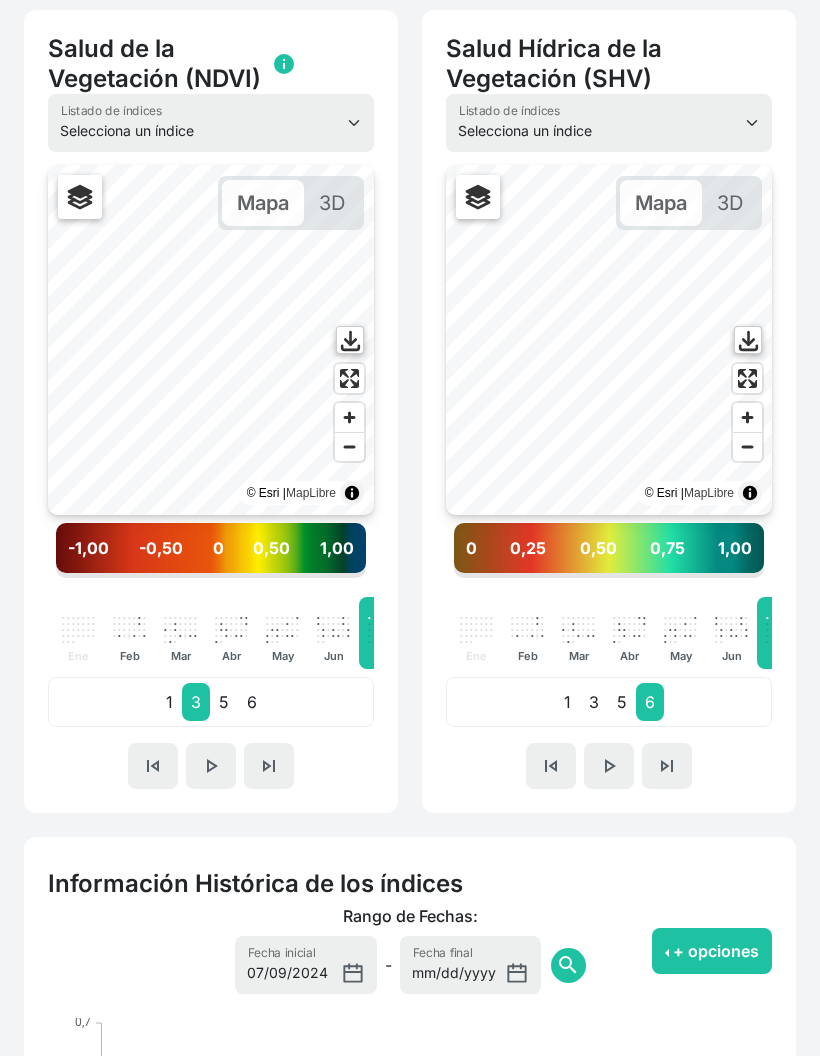 click on "skip_previous" at bounding box center (153, 766) 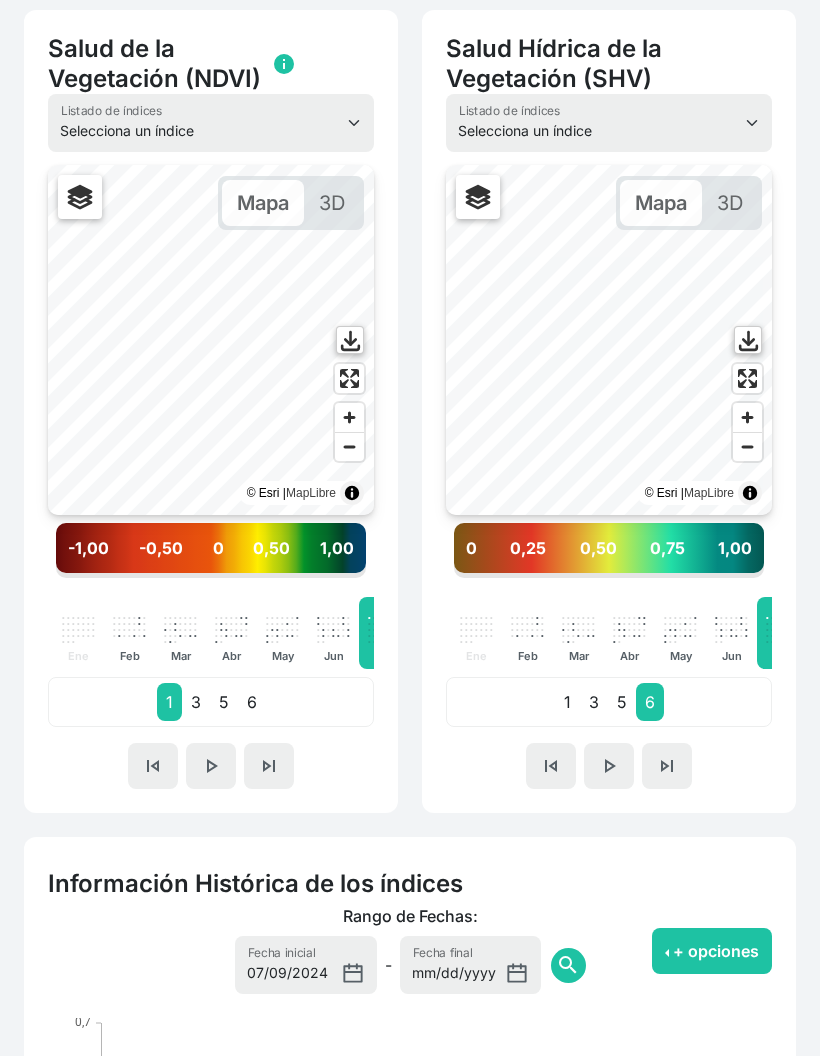 click on "skip_previous" at bounding box center [153, 766] 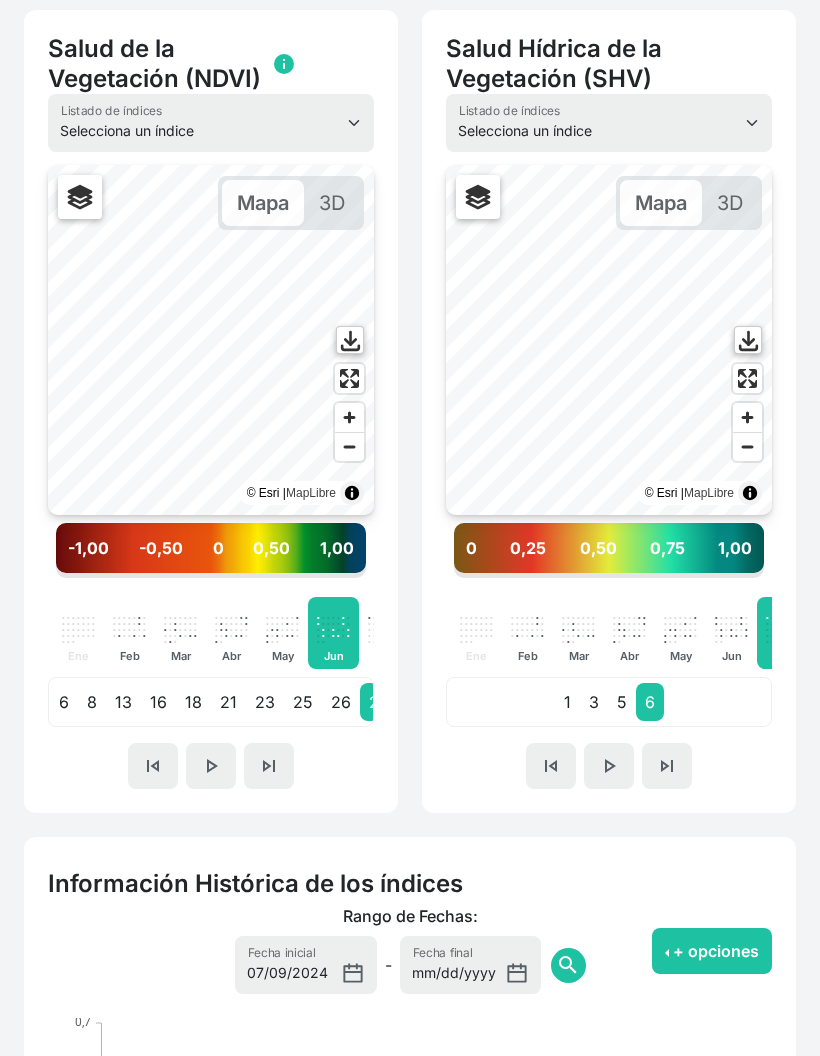 click on "skip_previous" at bounding box center (153, 766) 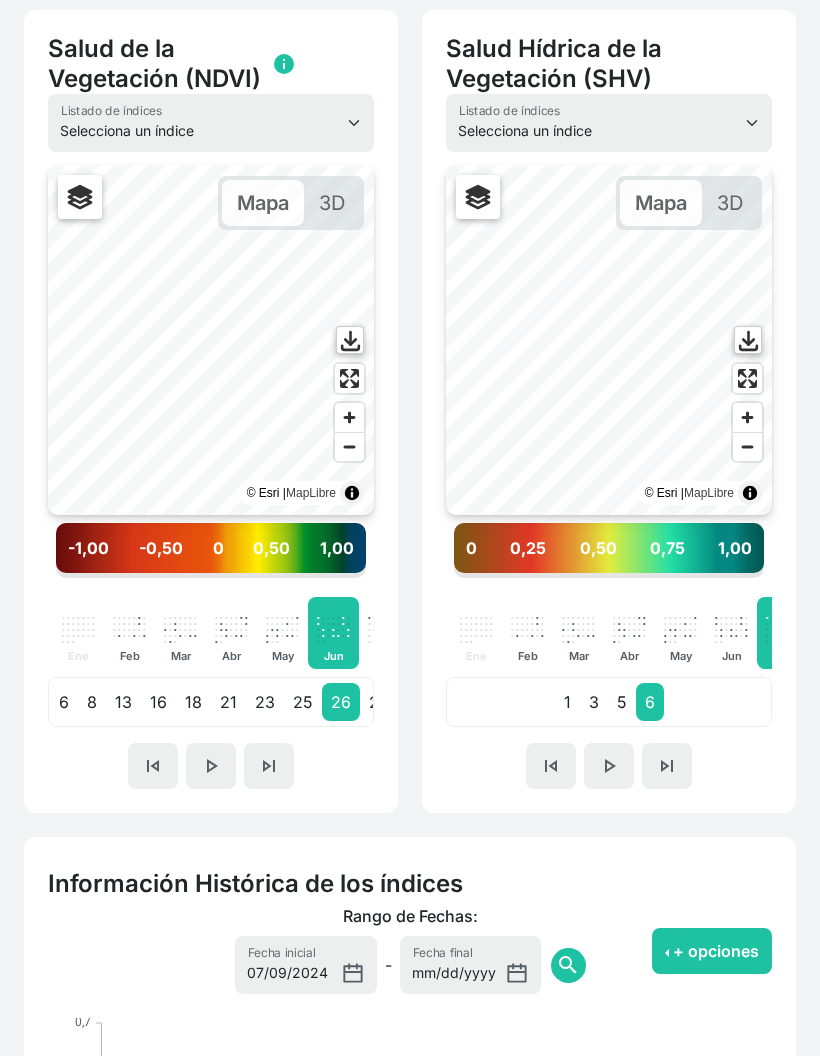 click on "skip_previous" at bounding box center [153, 766] 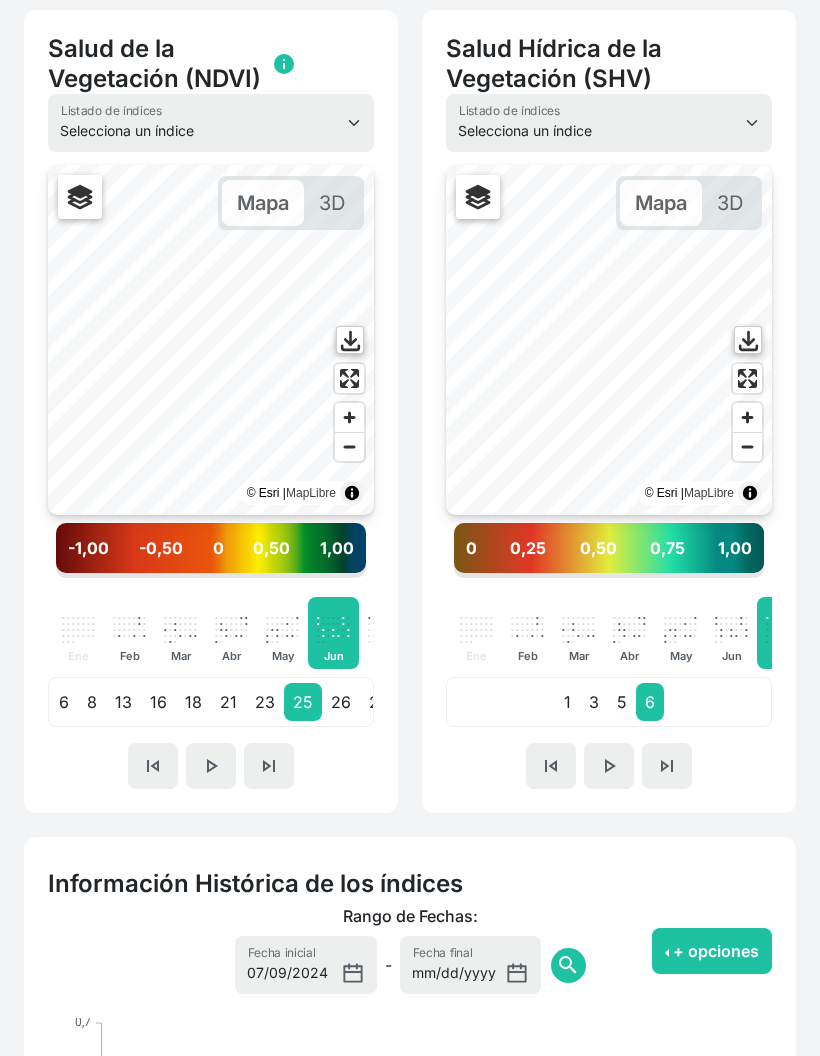 click on "skip_previous" at bounding box center [153, 766] 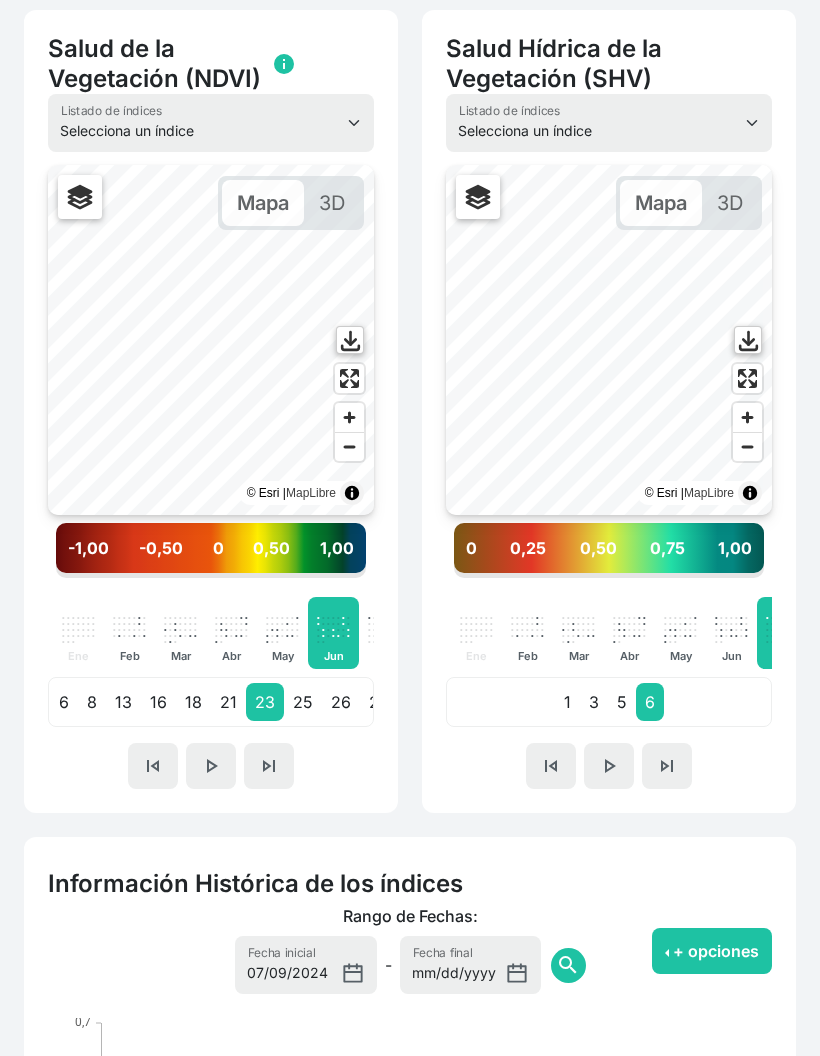 click on "skip_next" at bounding box center (269, 766) 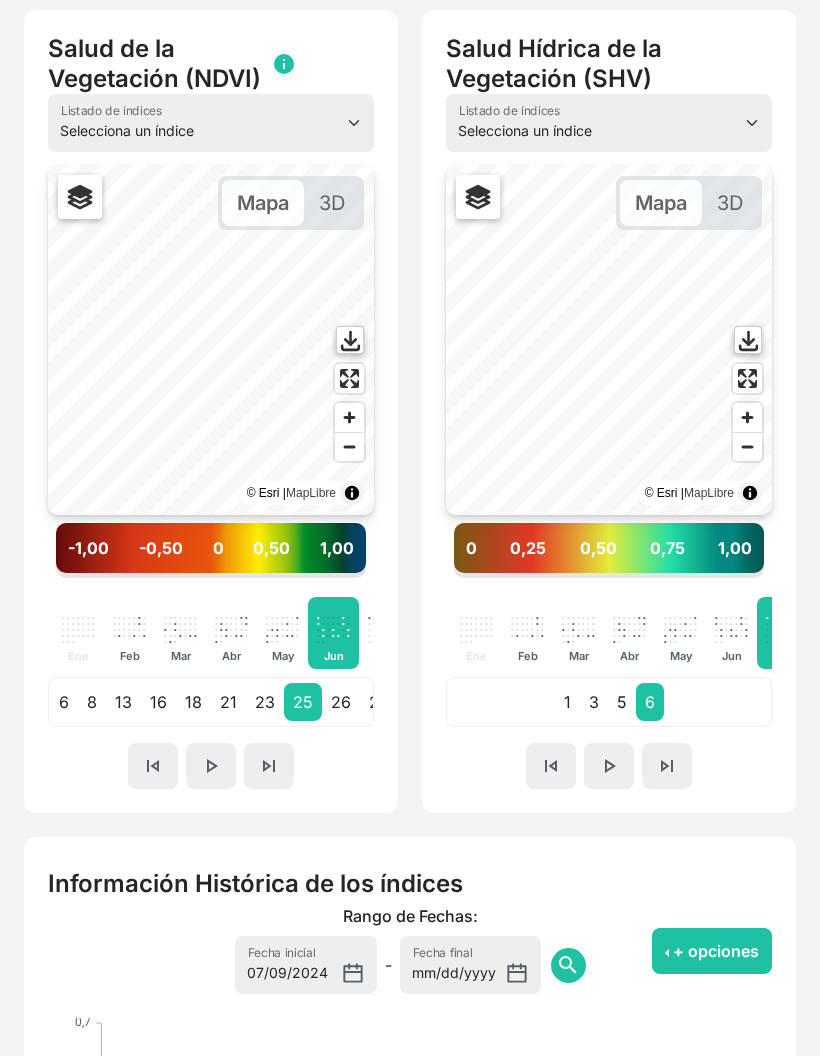 click on "skip_next" at bounding box center (269, 766) 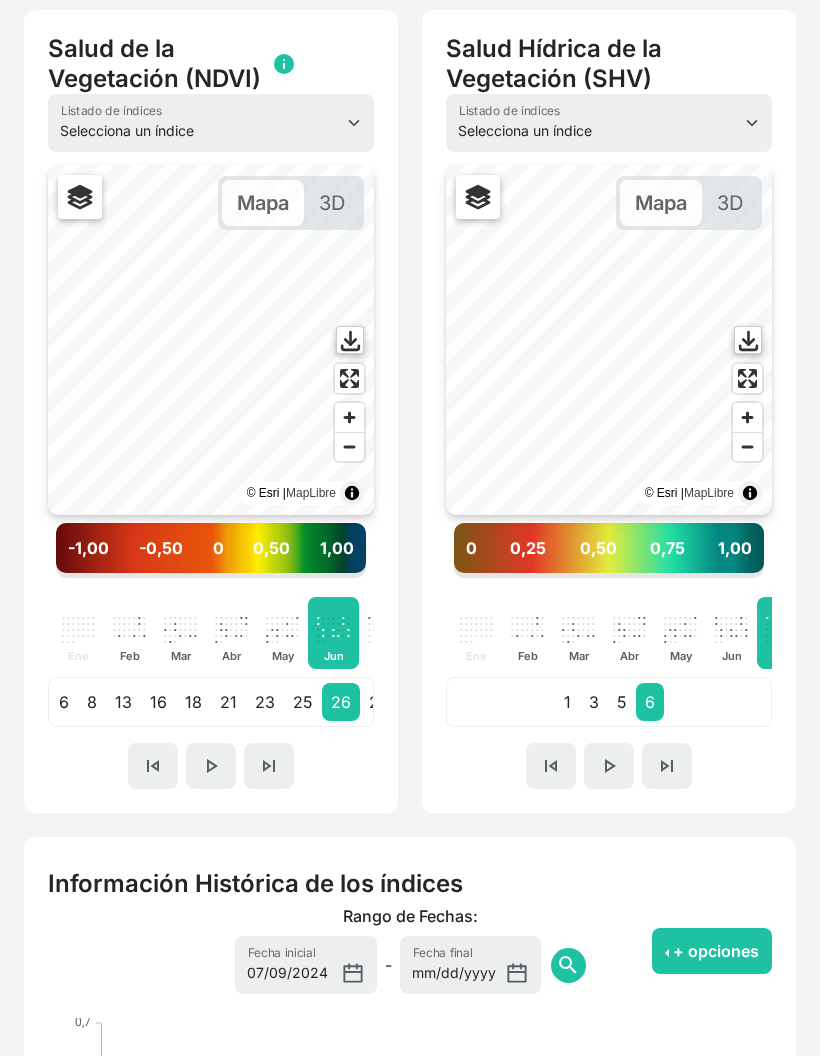 click on "skip_previous" at bounding box center (153, 766) 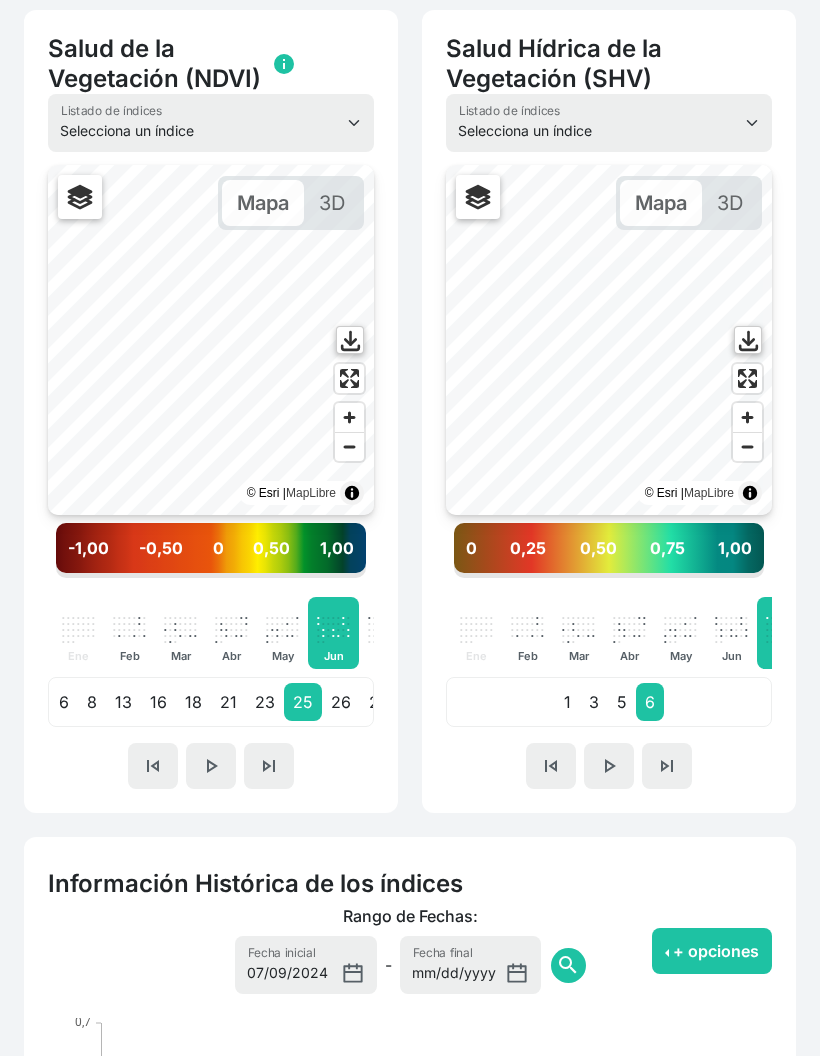 click on "skip_previous" at bounding box center [153, 766] 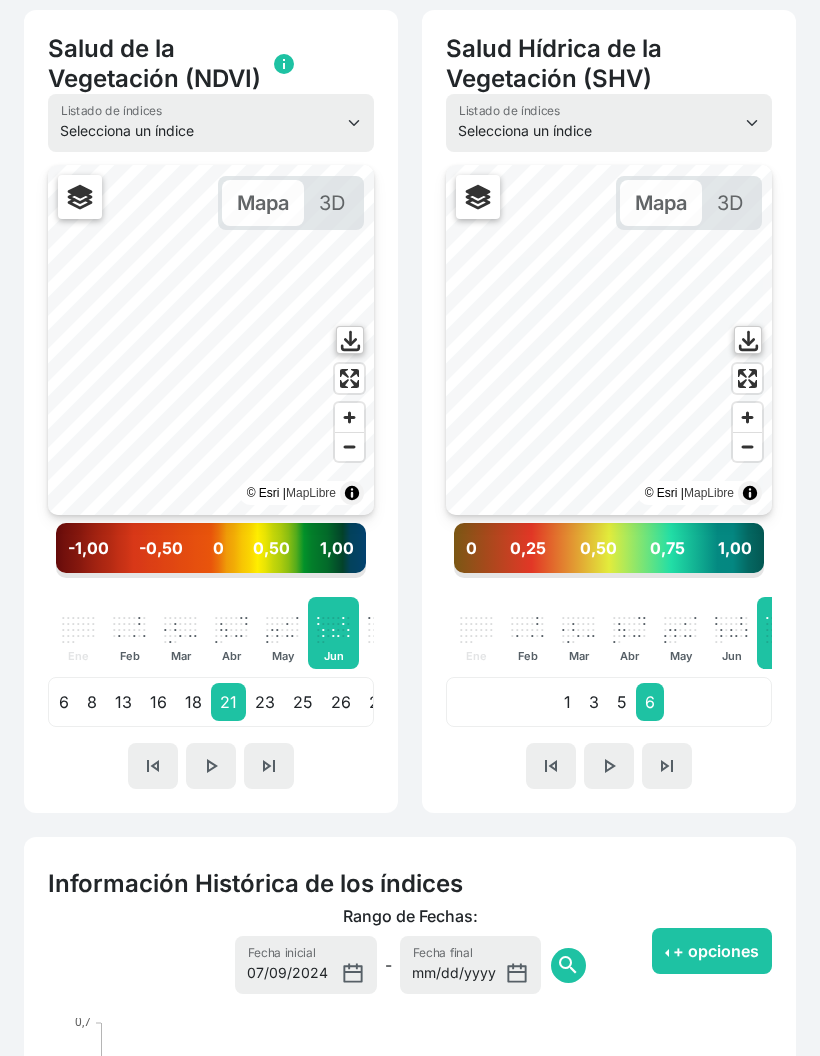 click on "skip_previous" at bounding box center [153, 766] 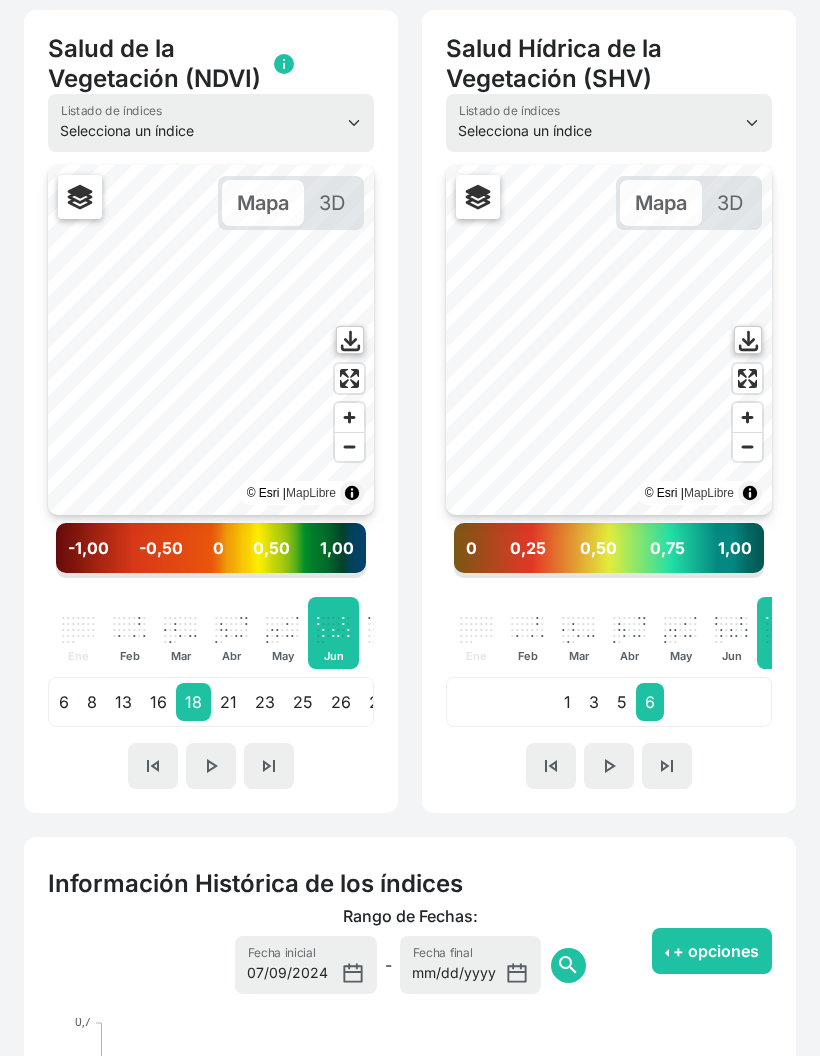 click on "skip_previous" at bounding box center (153, 766) 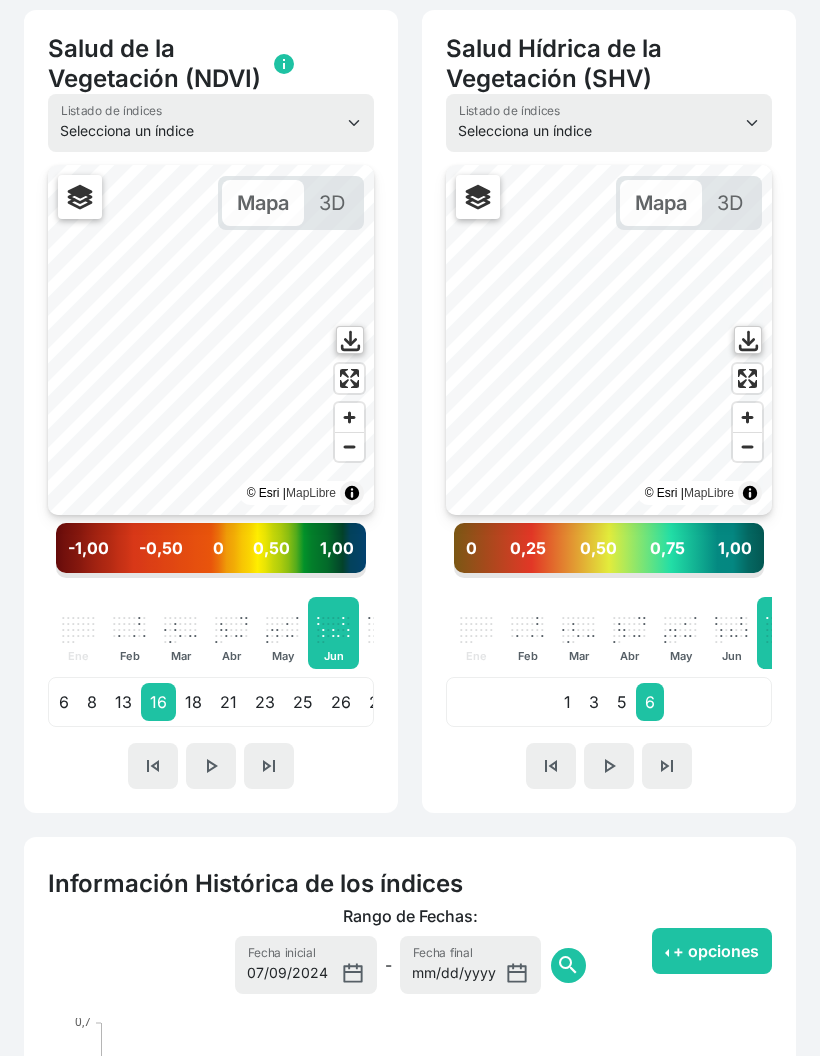 scroll, scrollTop: 467, scrollLeft: 0, axis: vertical 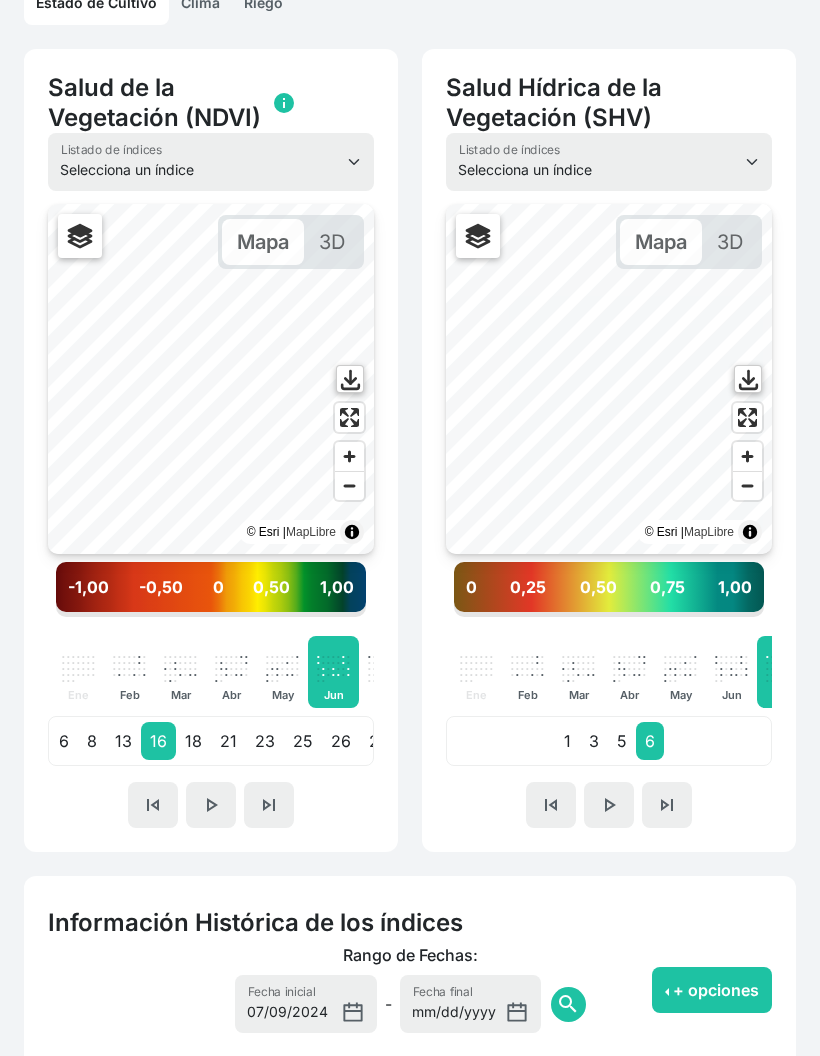 click on "skip_next" at bounding box center [153, 805] 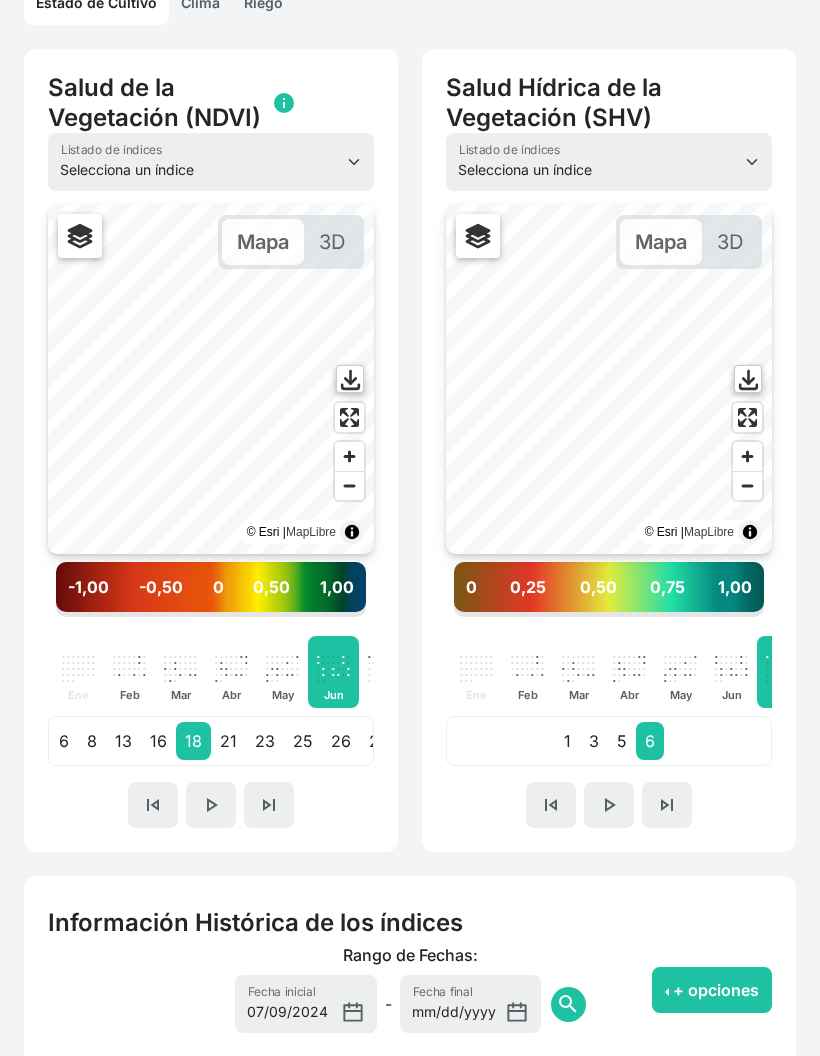 click on "skip_next" at bounding box center (153, 805) 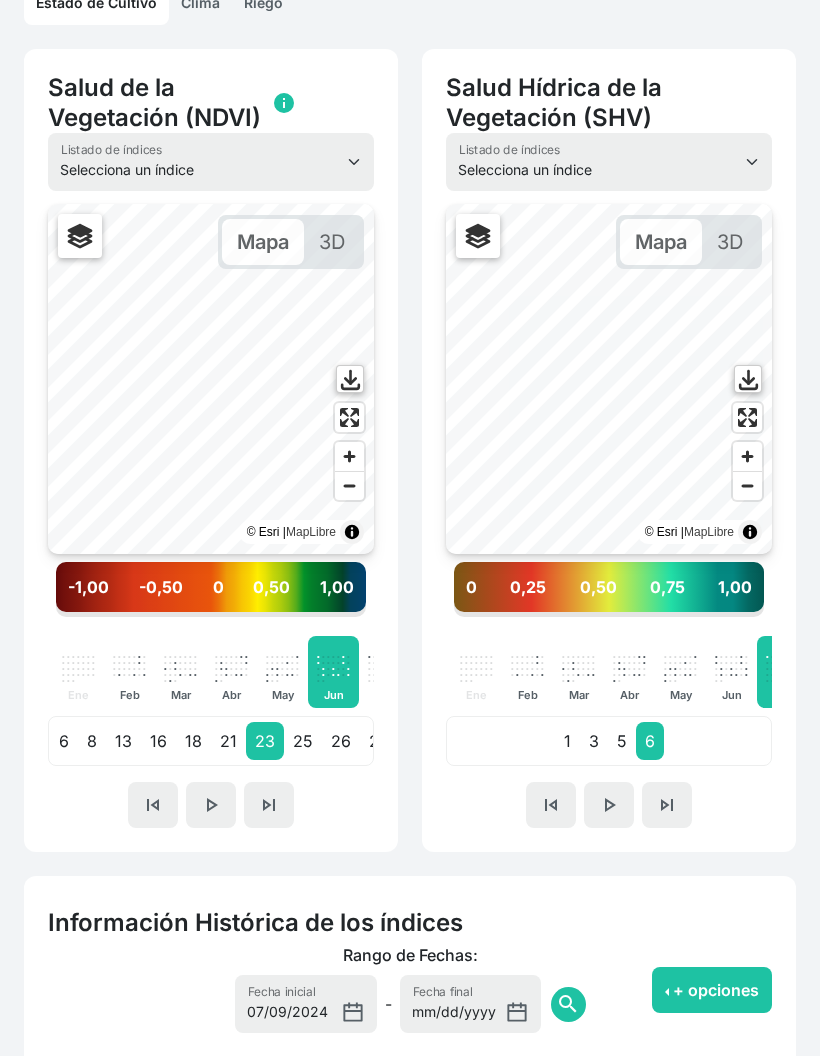 click on "skip_next" at bounding box center (153, 805) 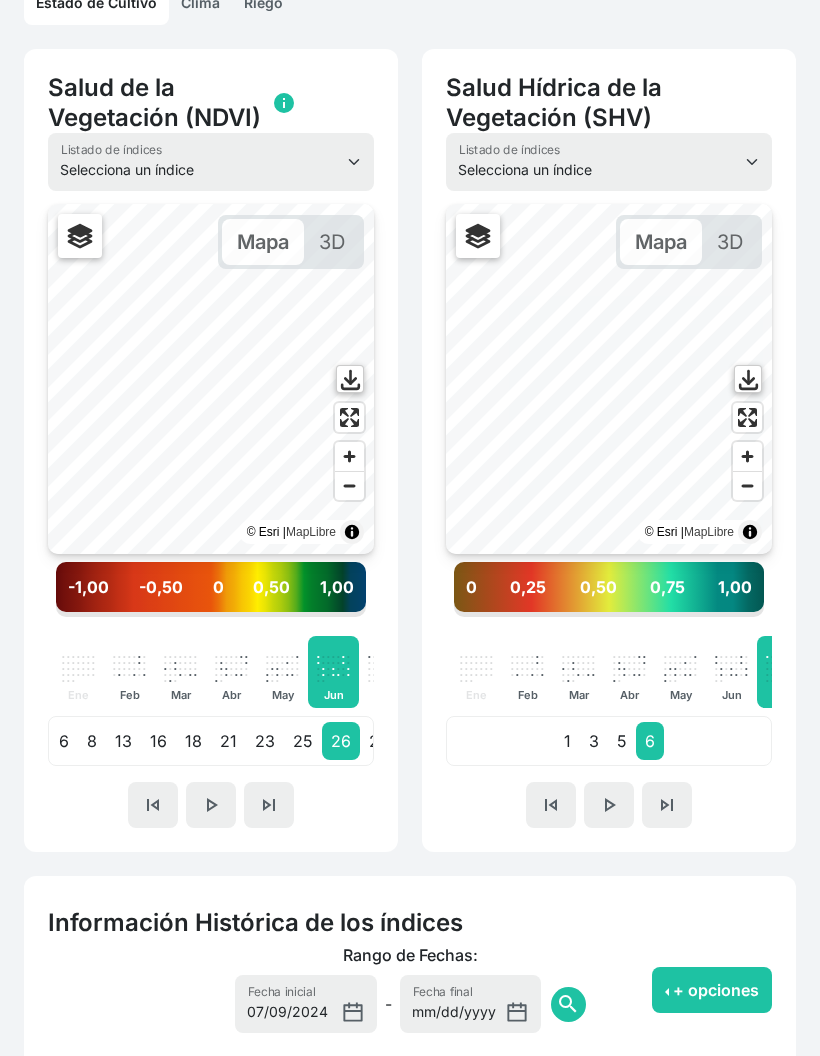 click on "skip_next" at bounding box center (153, 805) 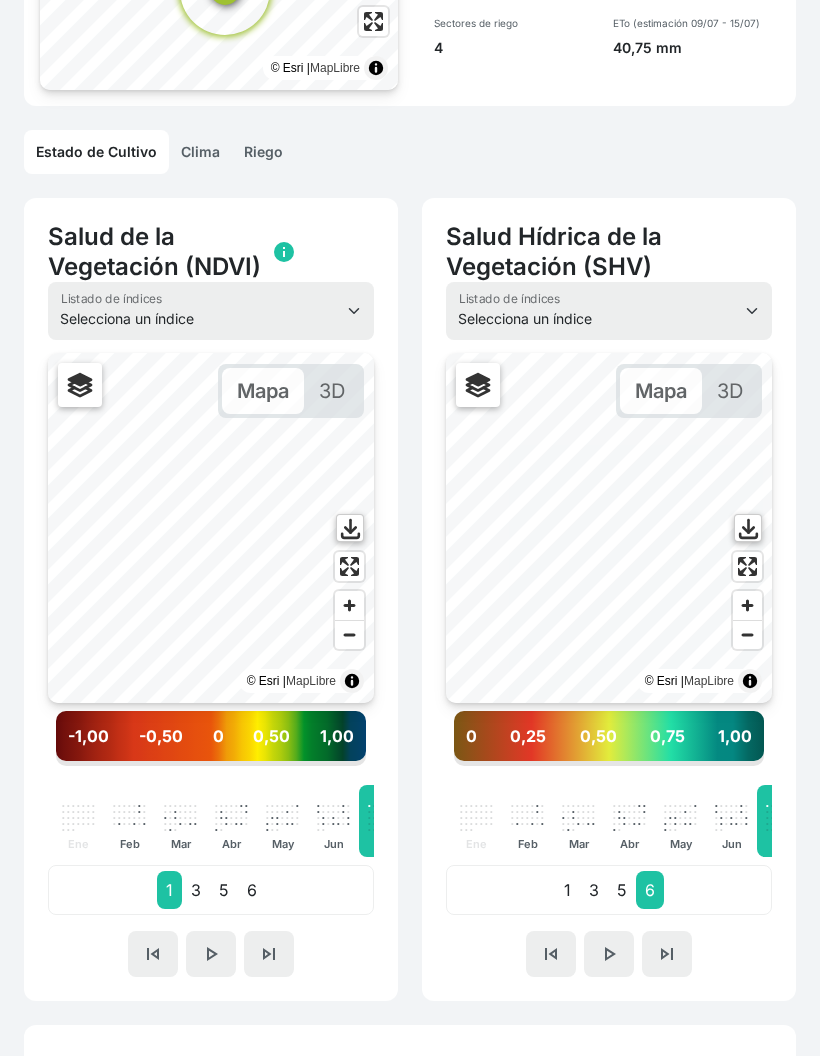 click on "Riego" at bounding box center (96, 152) 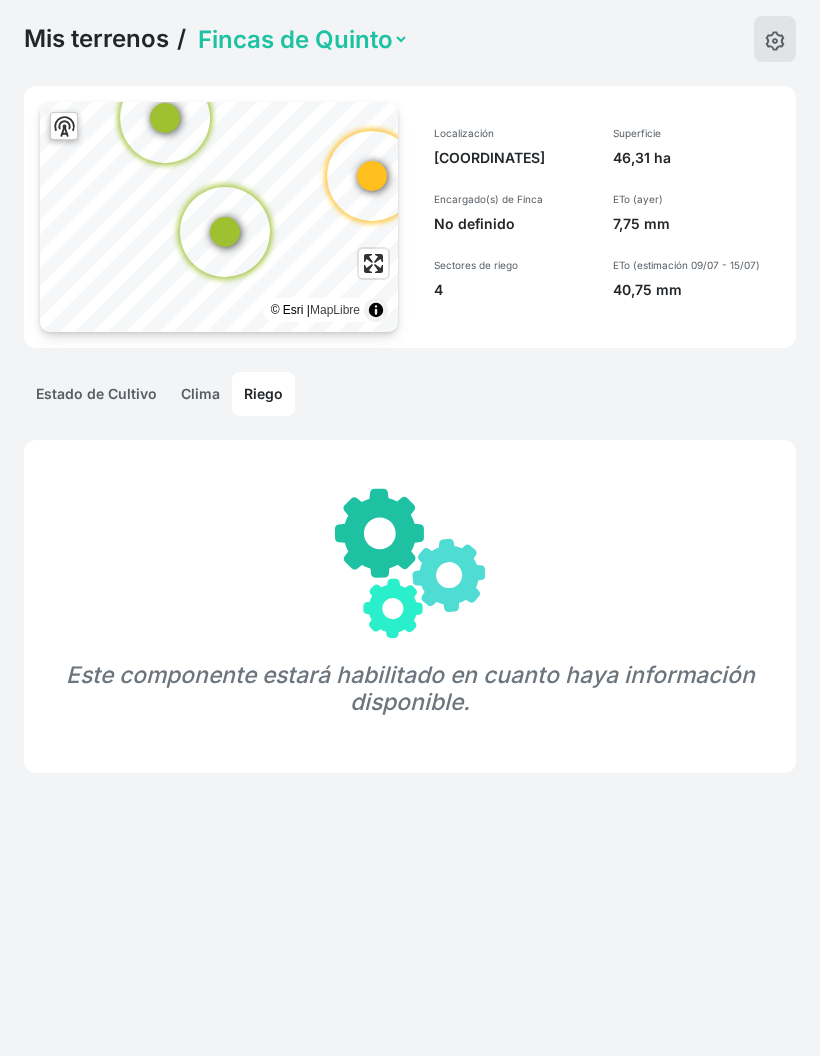 scroll, scrollTop: 156, scrollLeft: 0, axis: vertical 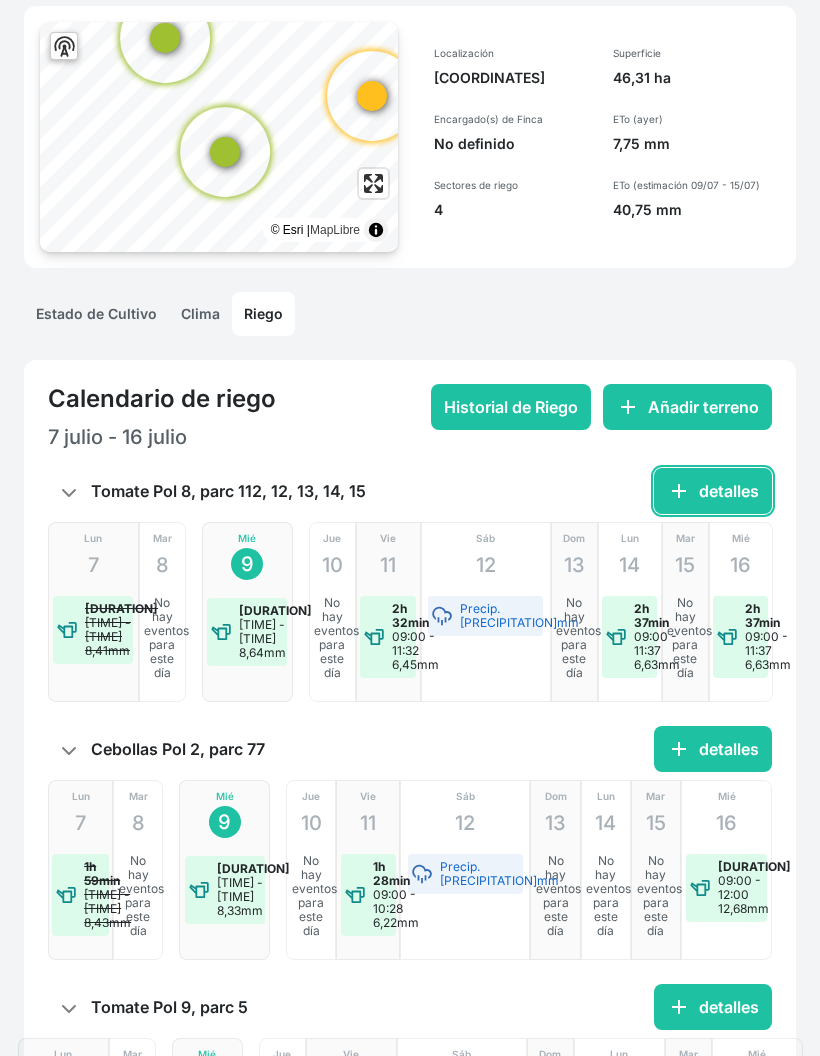 click on "add  detalles" at bounding box center (713, 491) 